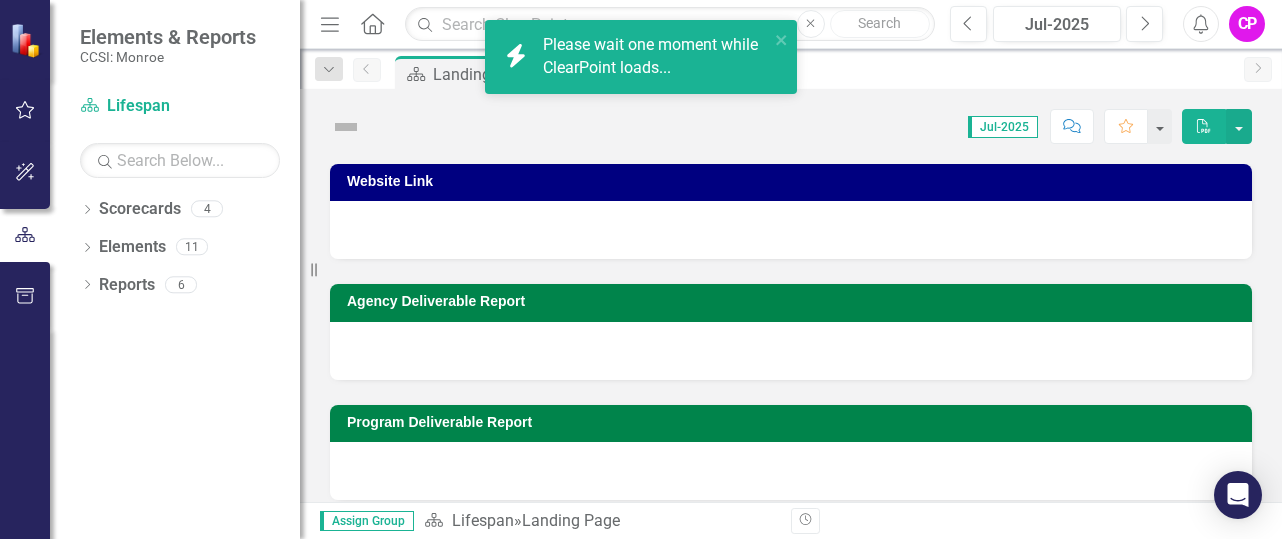 scroll, scrollTop: 0, scrollLeft: 0, axis: both 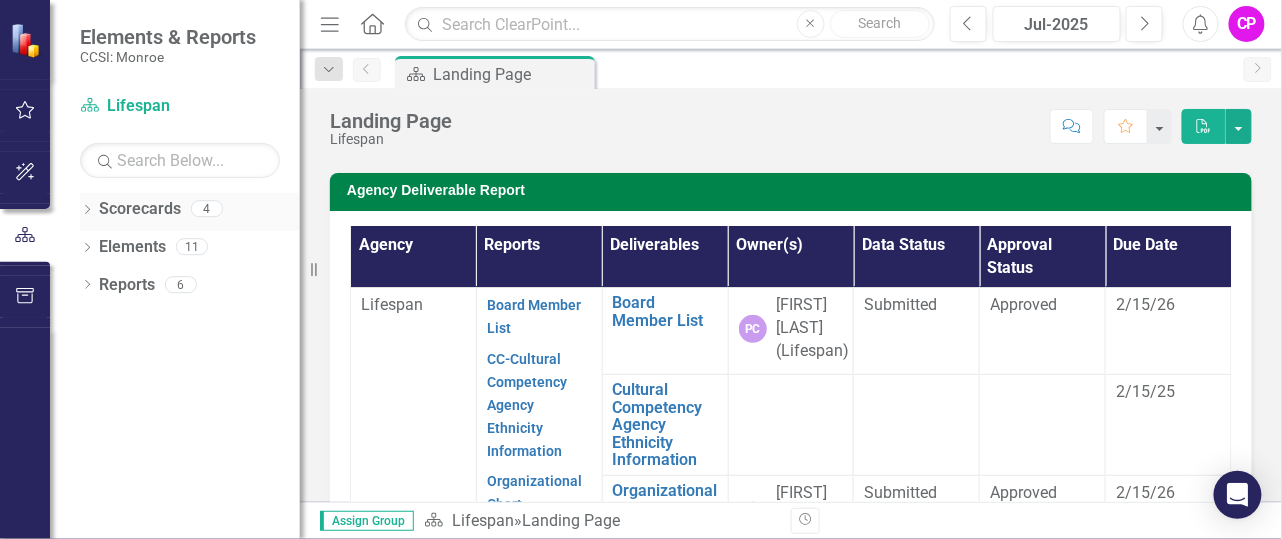 click on "Dropdown" 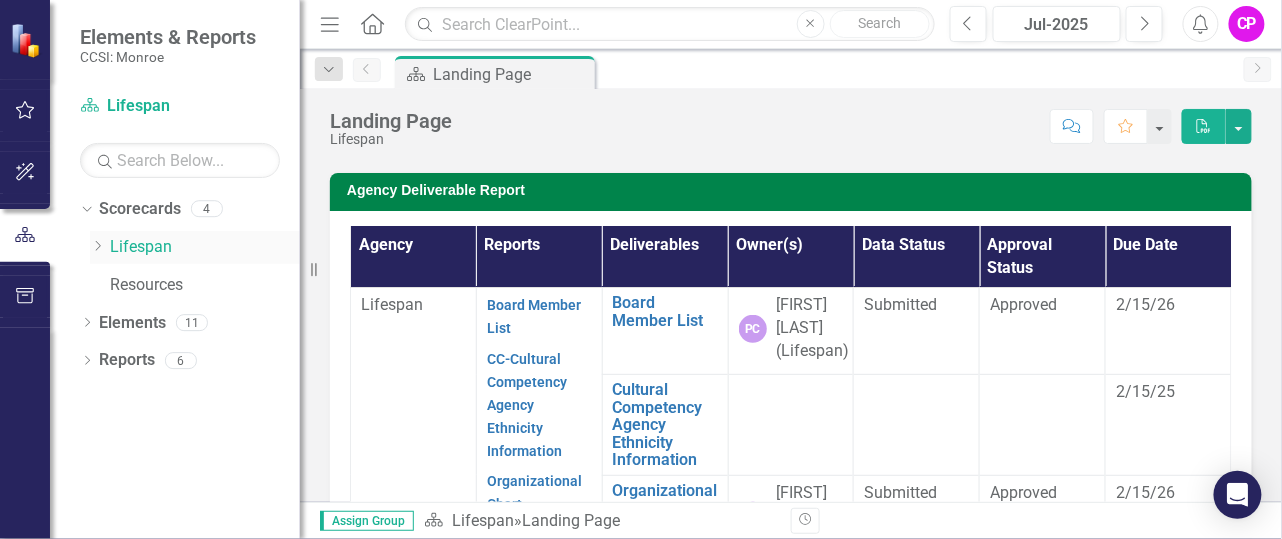 click on "Dropdown" 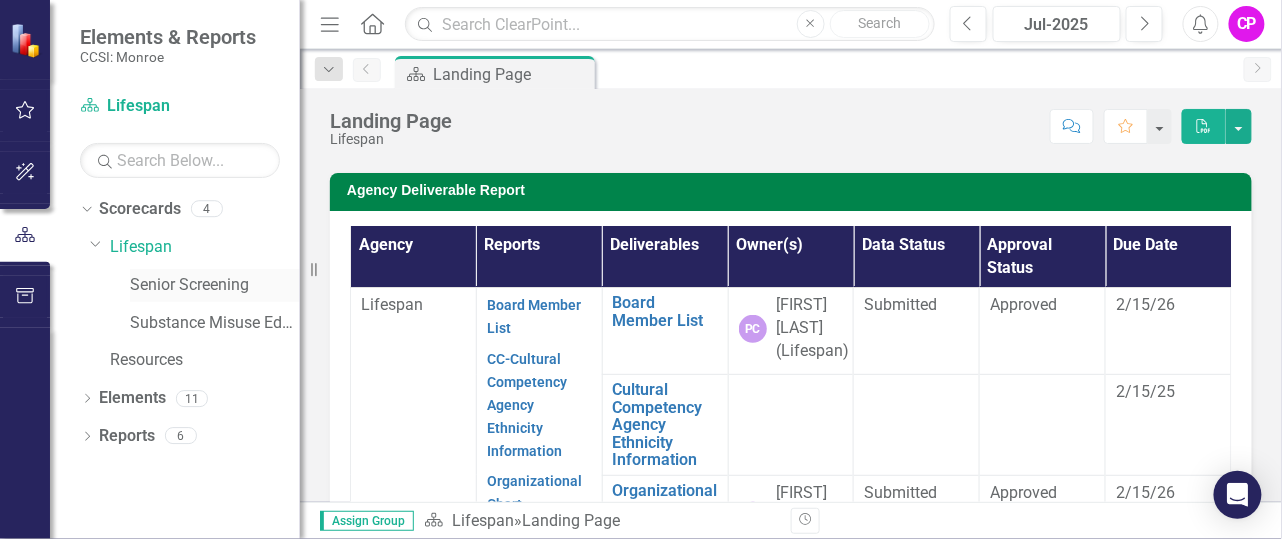 click on "Senior Screening" at bounding box center (215, 285) 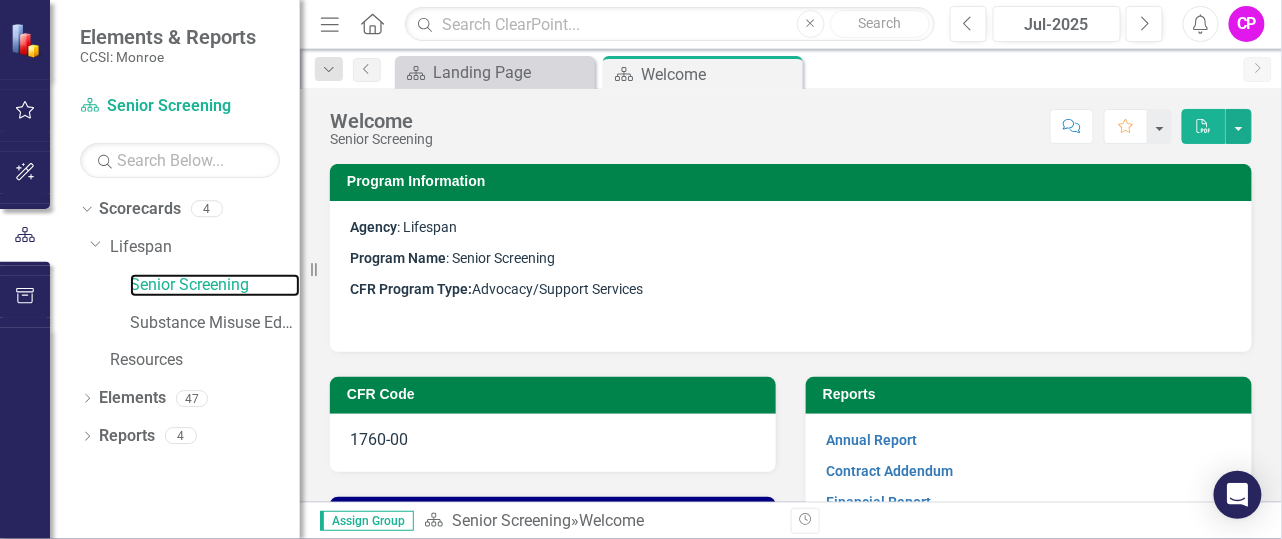 scroll, scrollTop: 111, scrollLeft: 0, axis: vertical 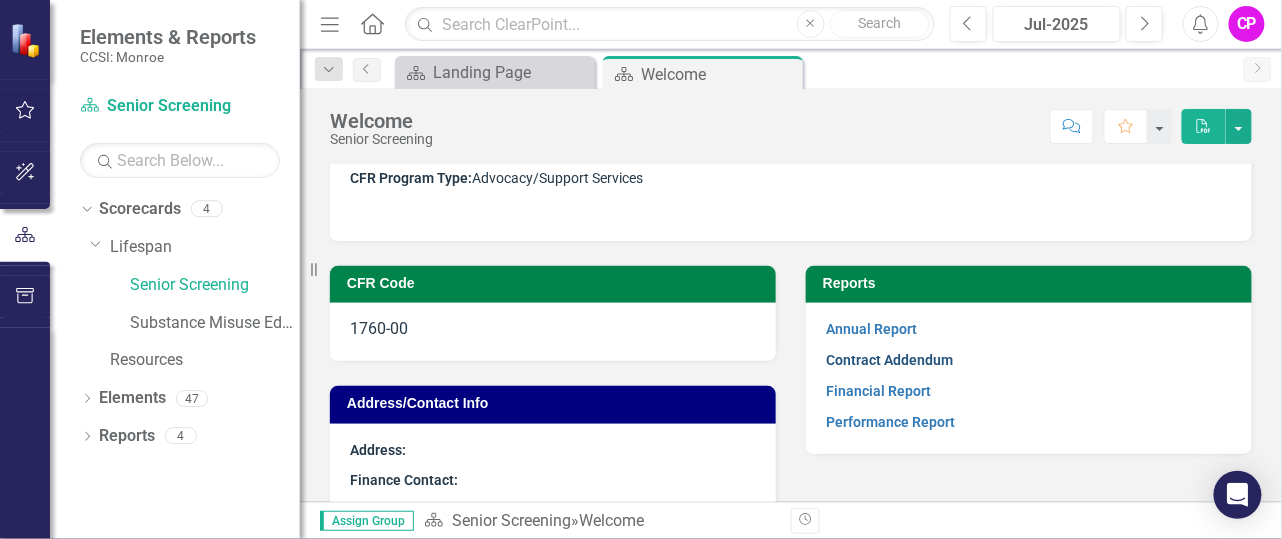 click on "Contract Addendum" at bounding box center (889, 360) 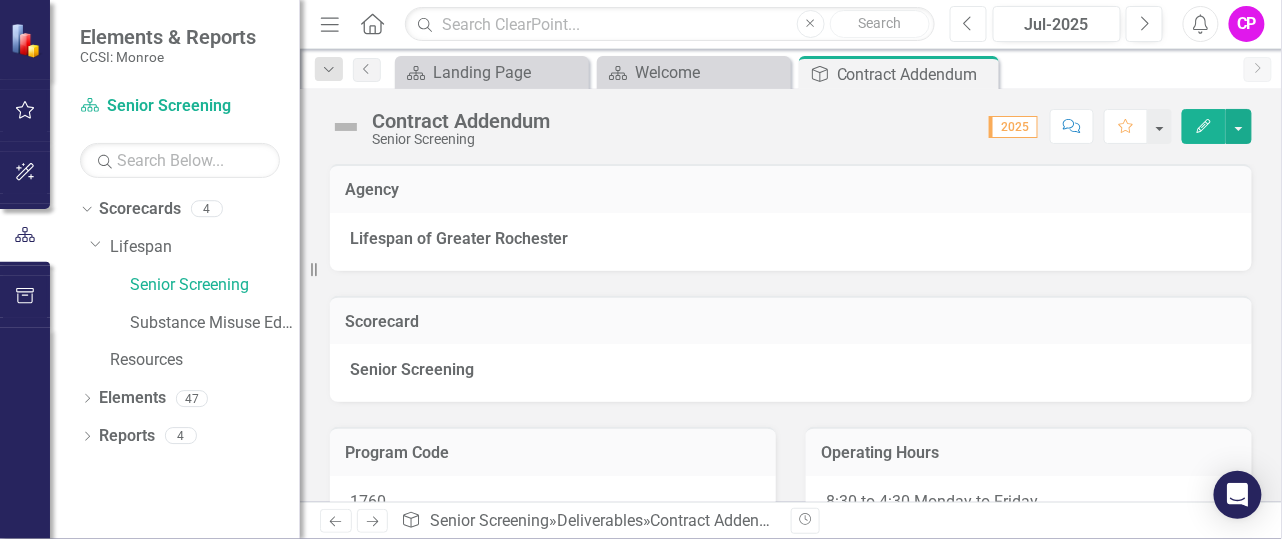 click on "Previous" 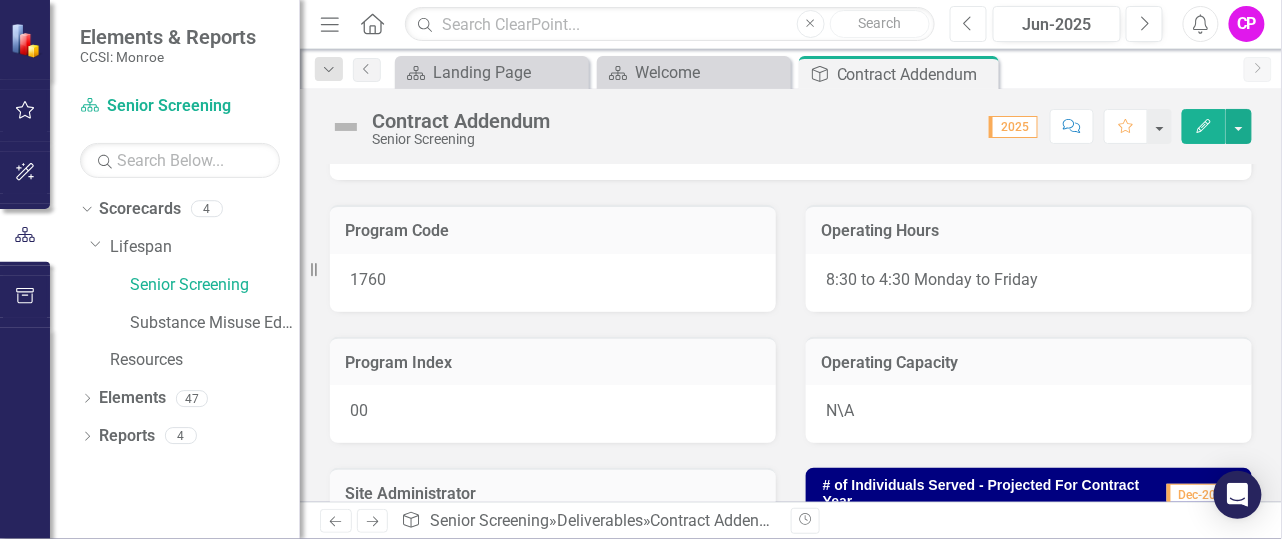 scroll, scrollTop: 333, scrollLeft: 0, axis: vertical 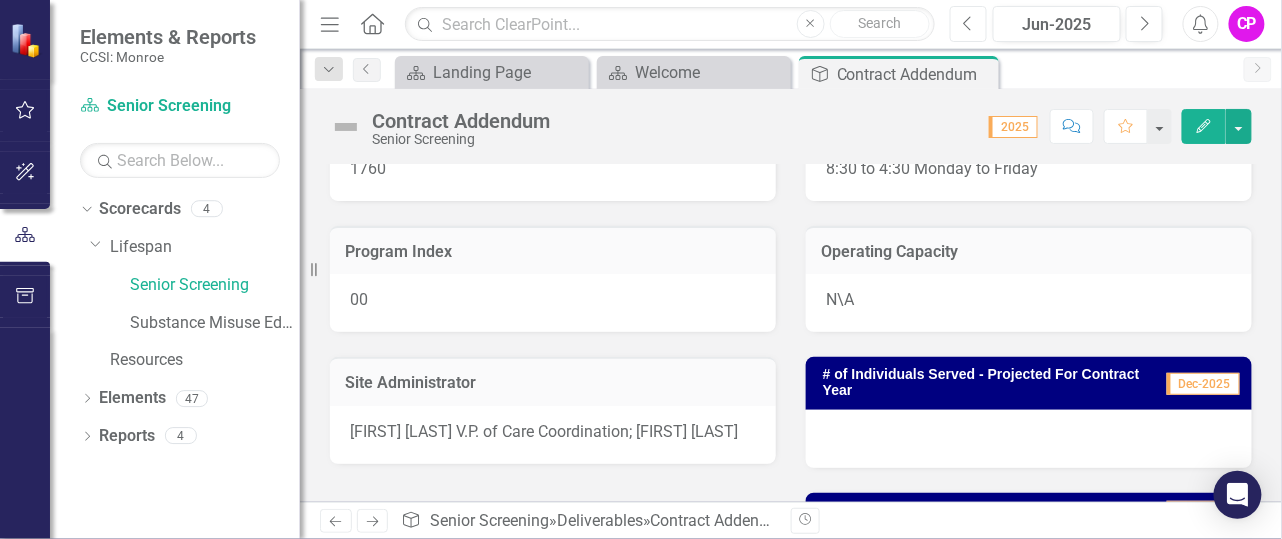 click on "Previous" 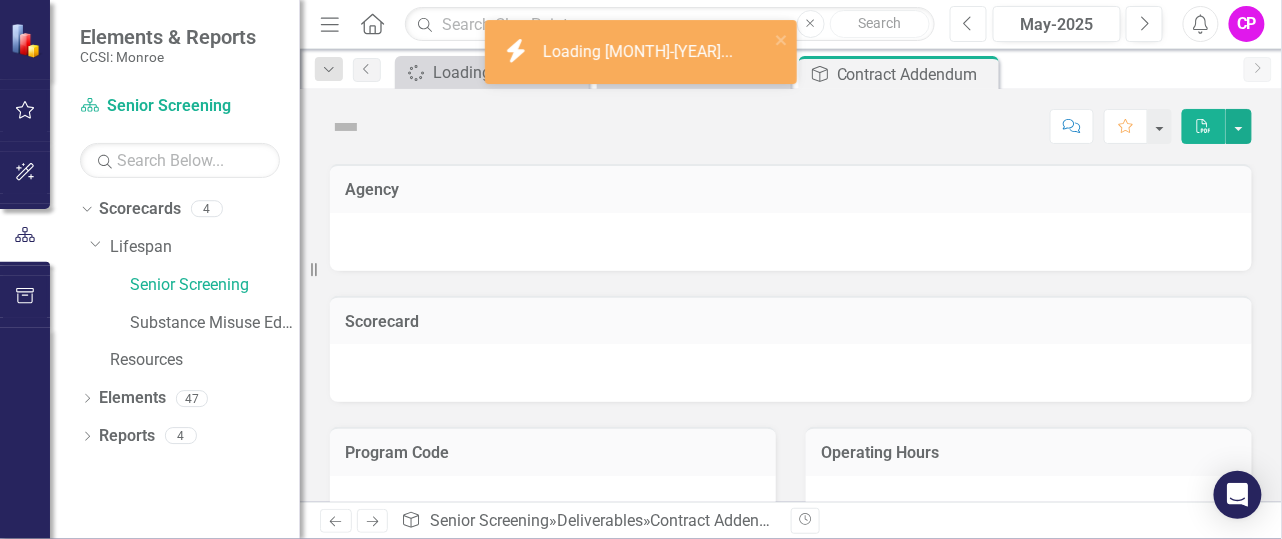 click on "Previous" 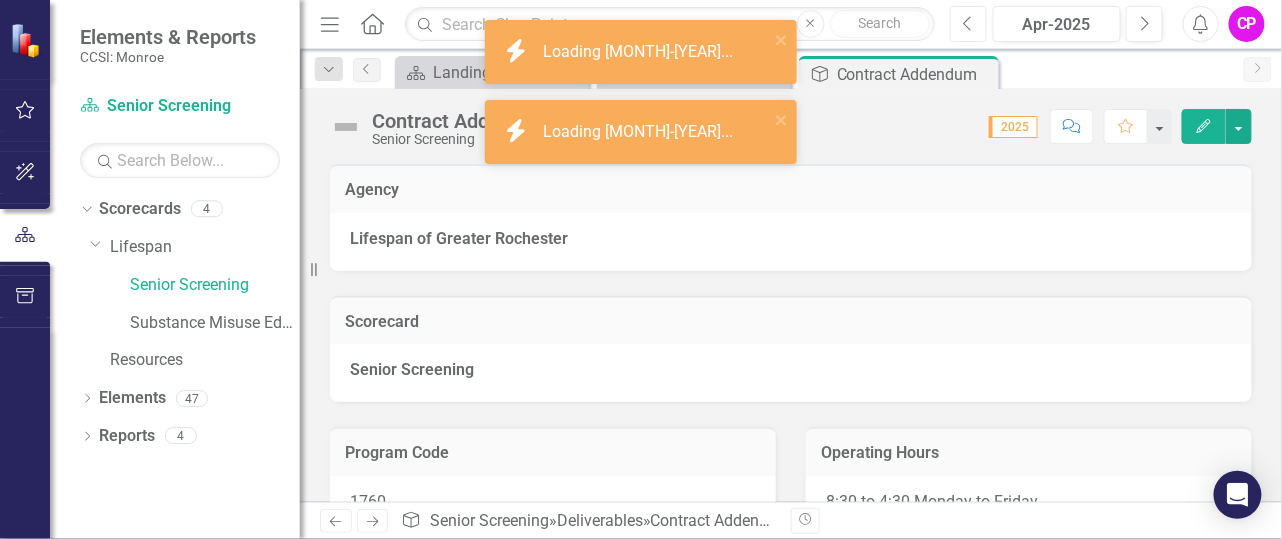 click on "Previous" 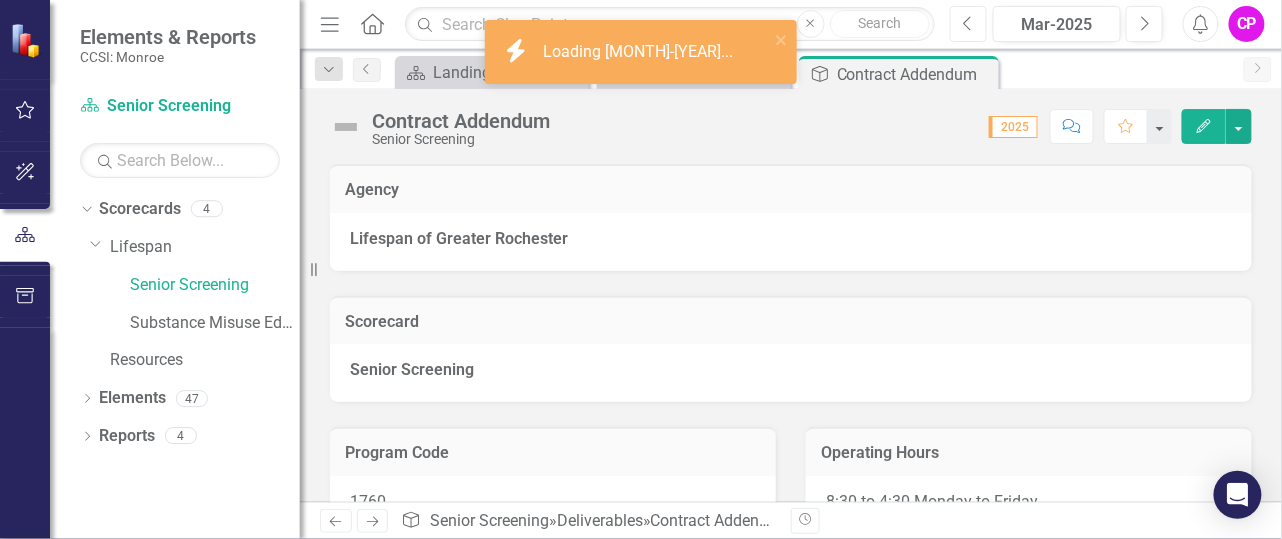 click on "Previous" 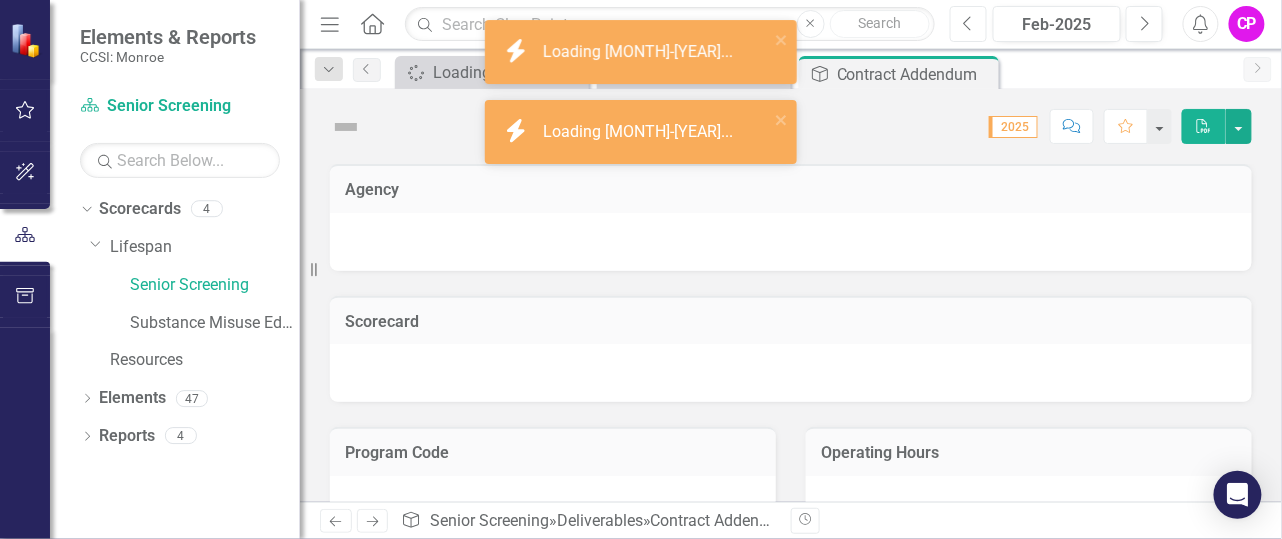 click on "Previous" 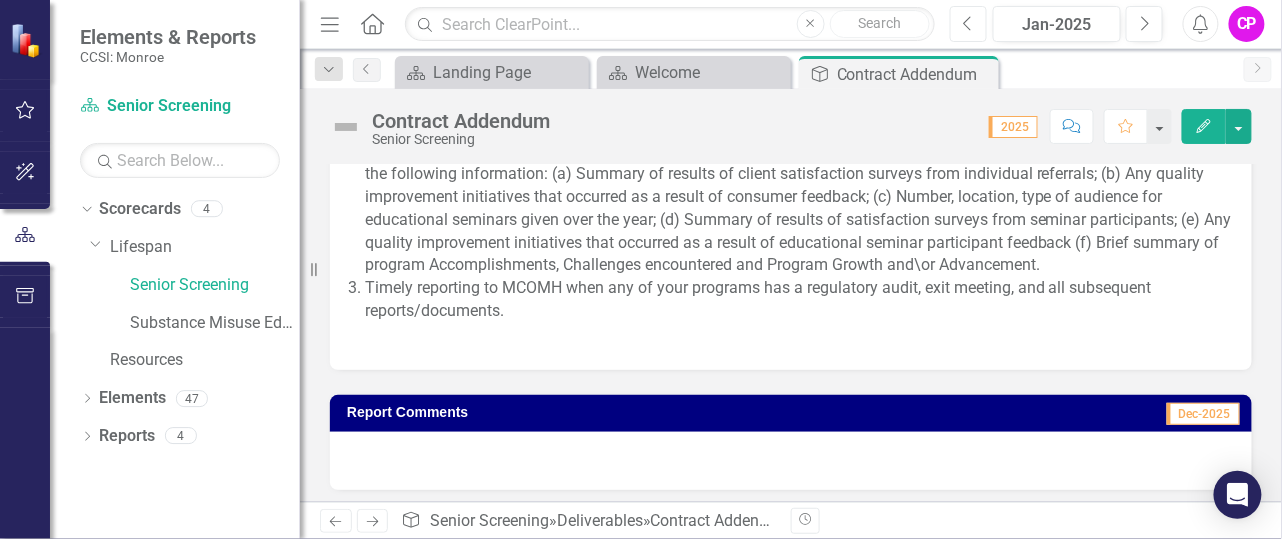 scroll, scrollTop: 2367, scrollLeft: 0, axis: vertical 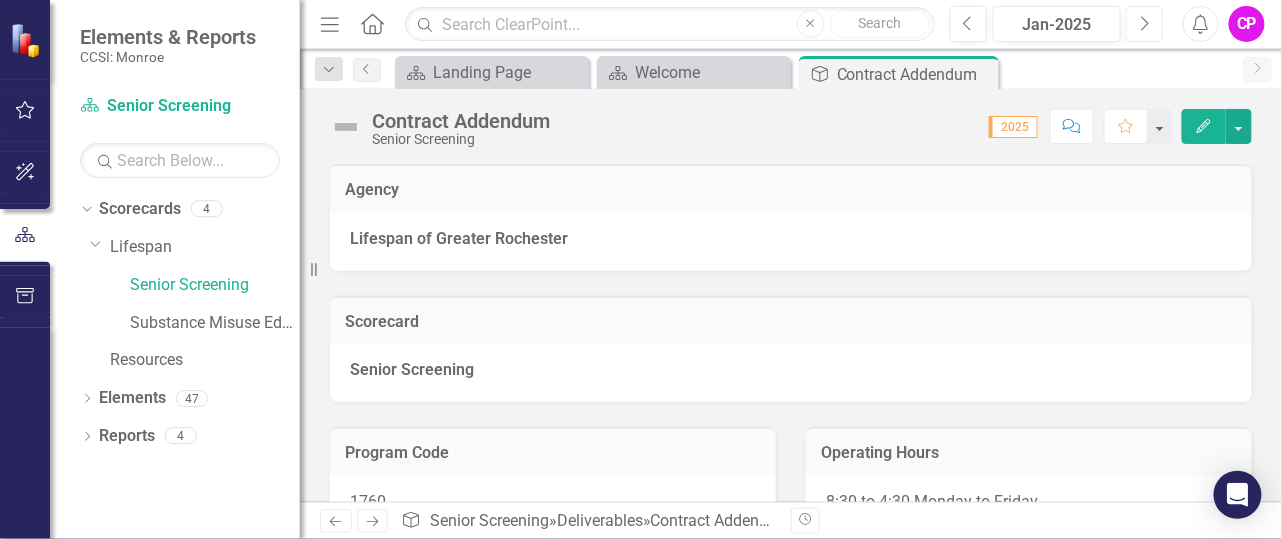 click on "Next" 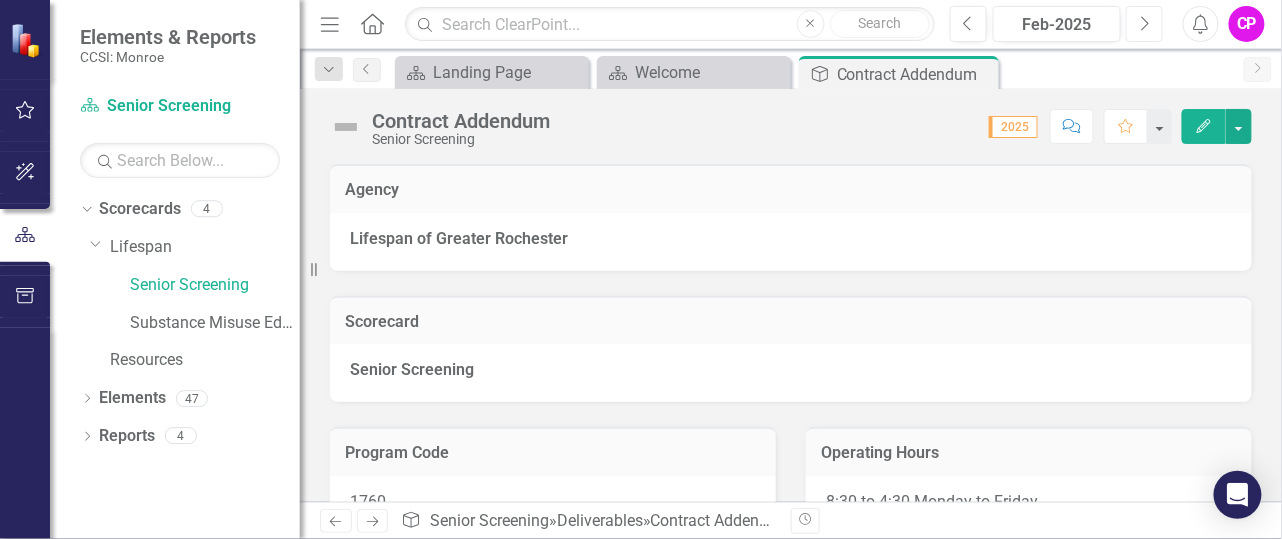 click on "Next" 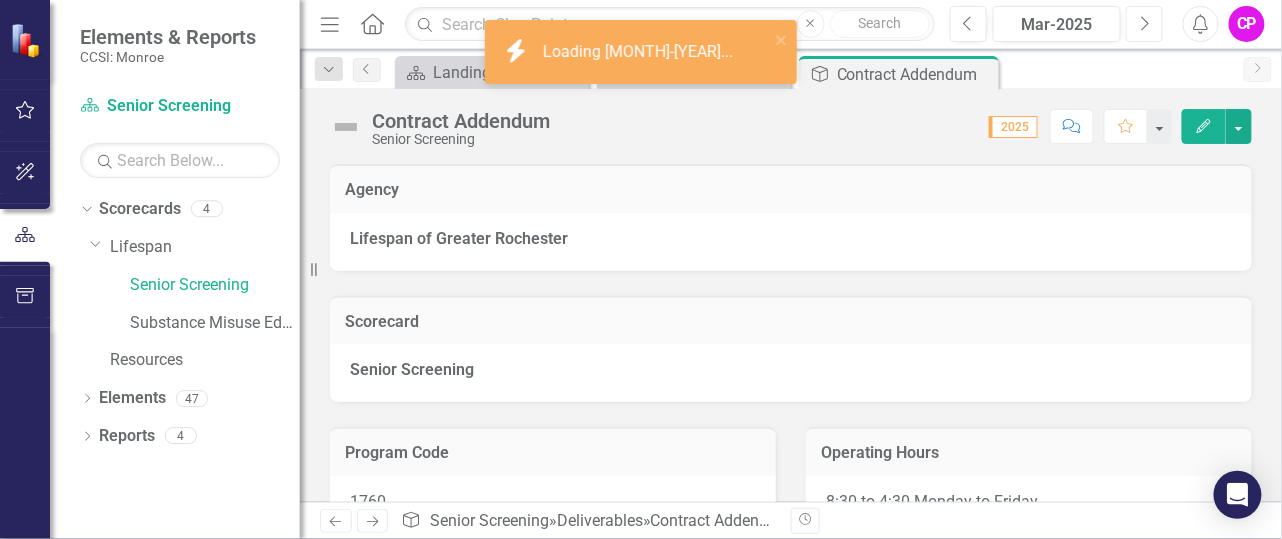 click on "Next" 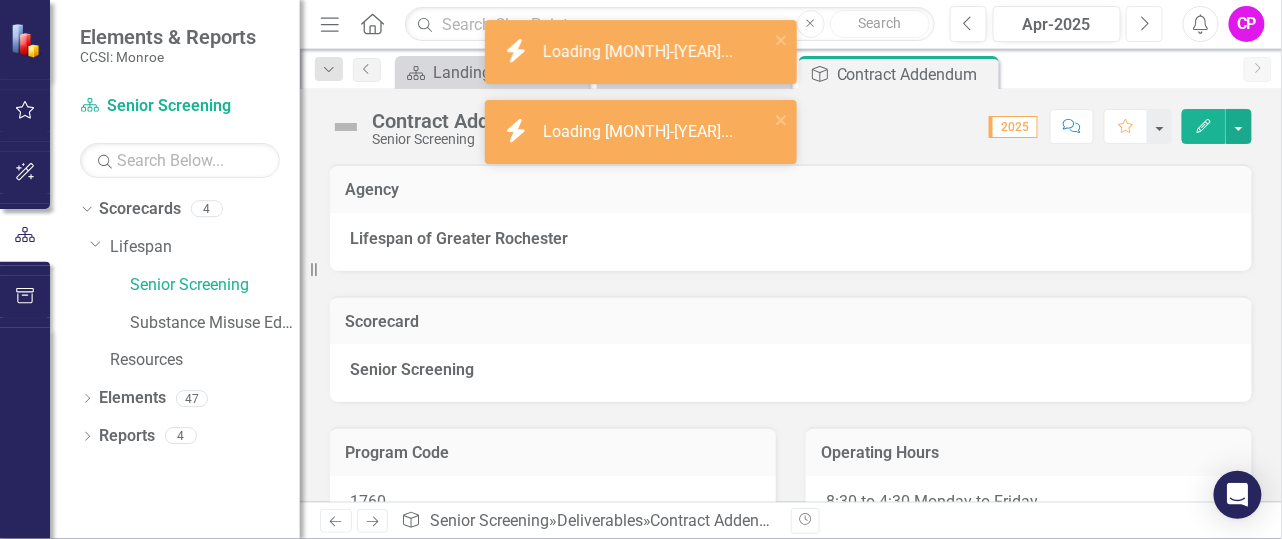 click on "Next" 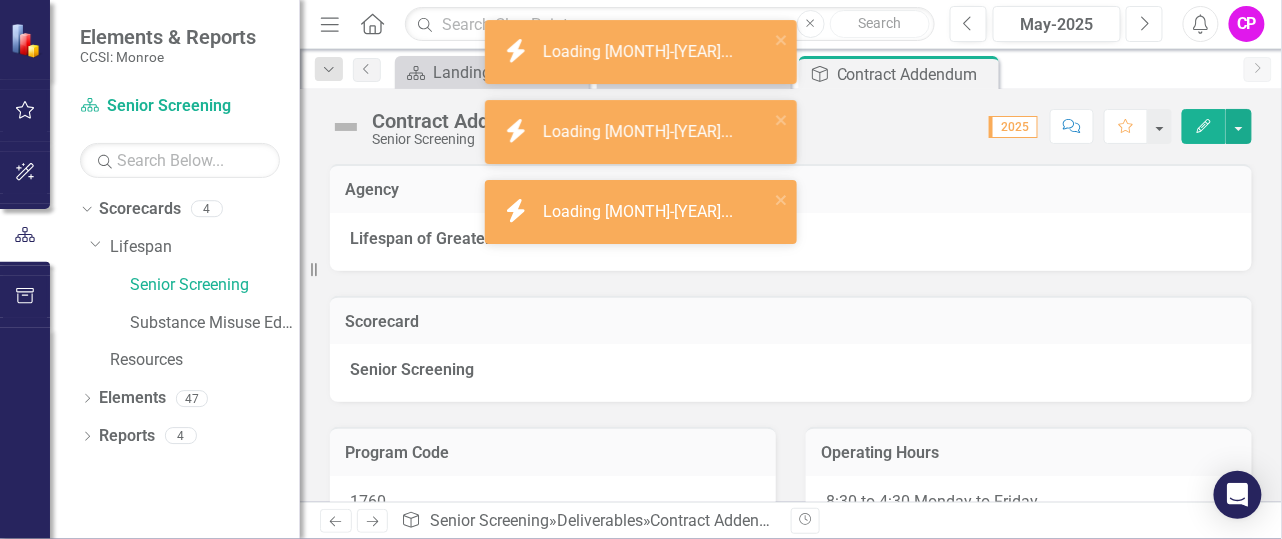 click on "Next" 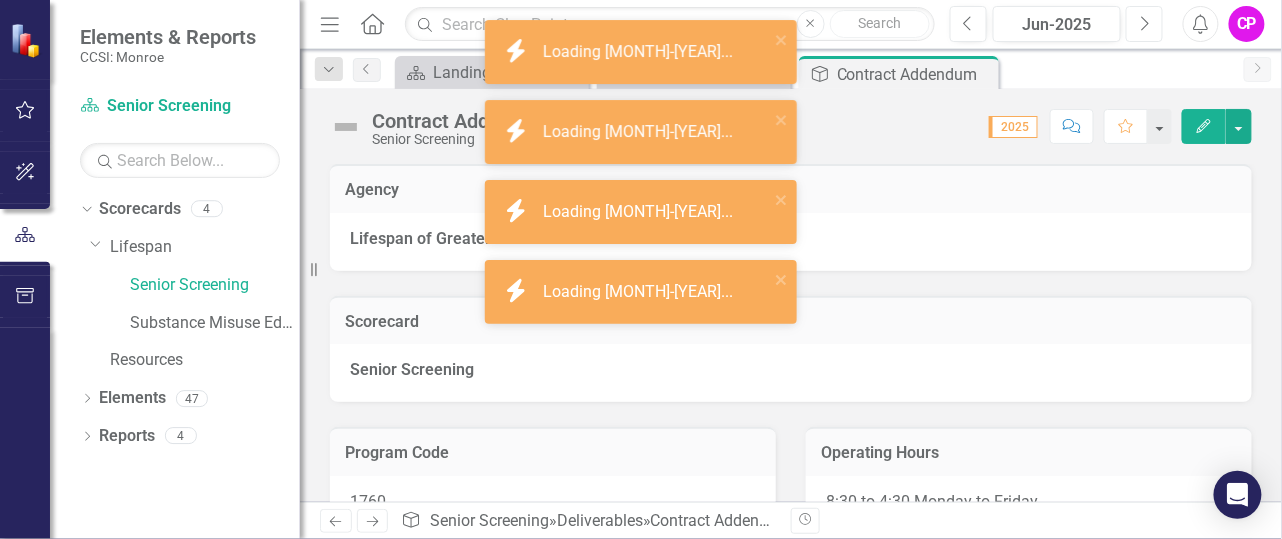 click on "Next" 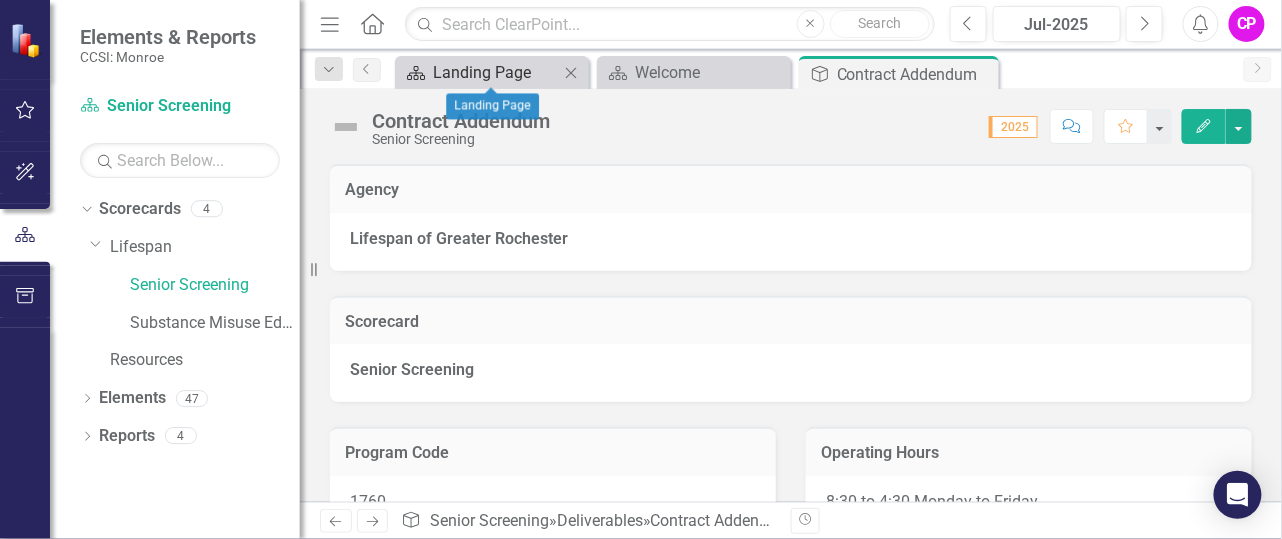 click on "Landing Page" at bounding box center [496, 72] 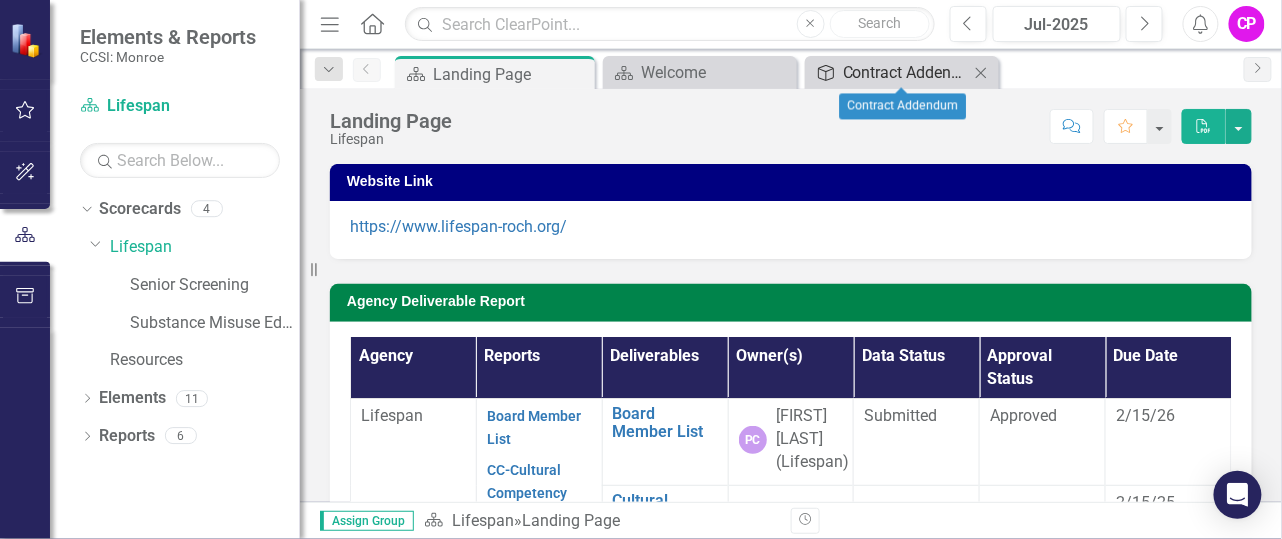 click on "Contract Addendum" at bounding box center [906, 72] 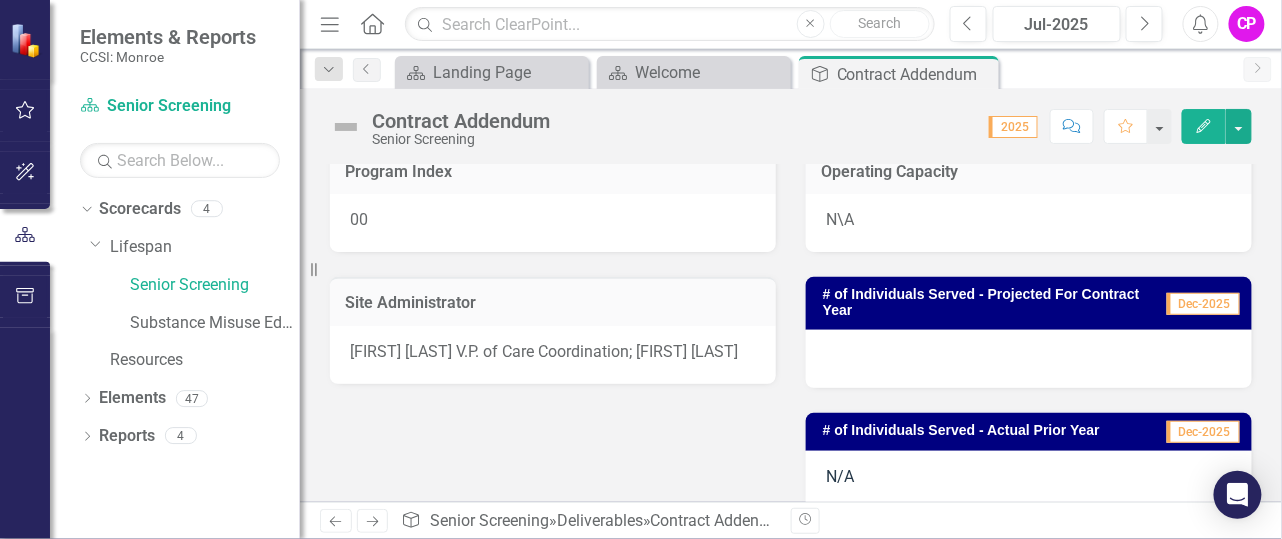 scroll, scrollTop: 444, scrollLeft: 0, axis: vertical 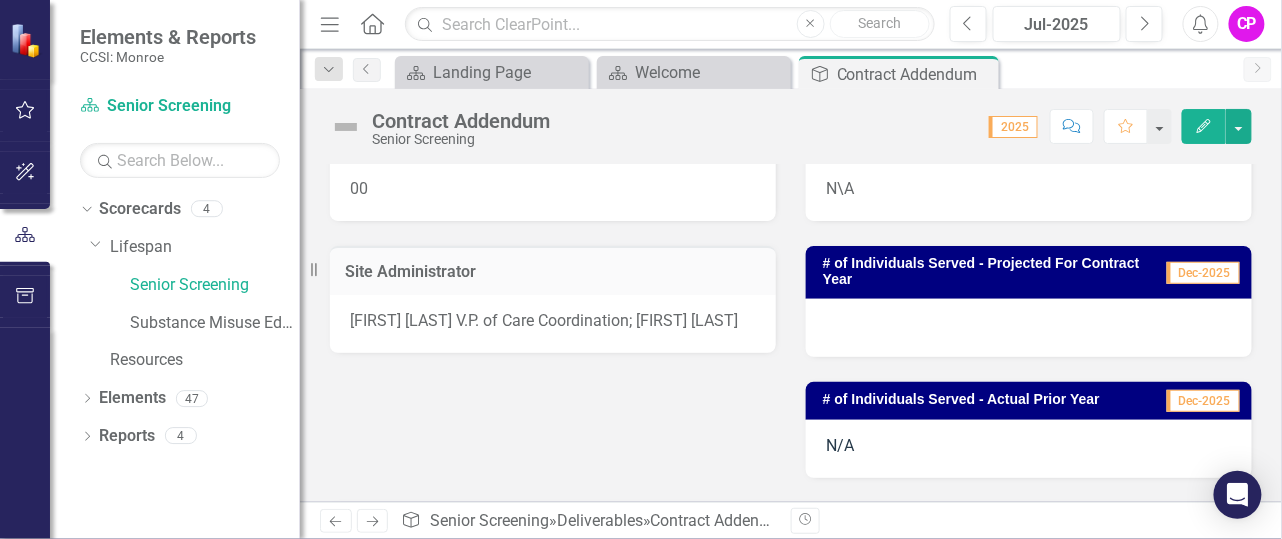 click at bounding box center (1029, 328) 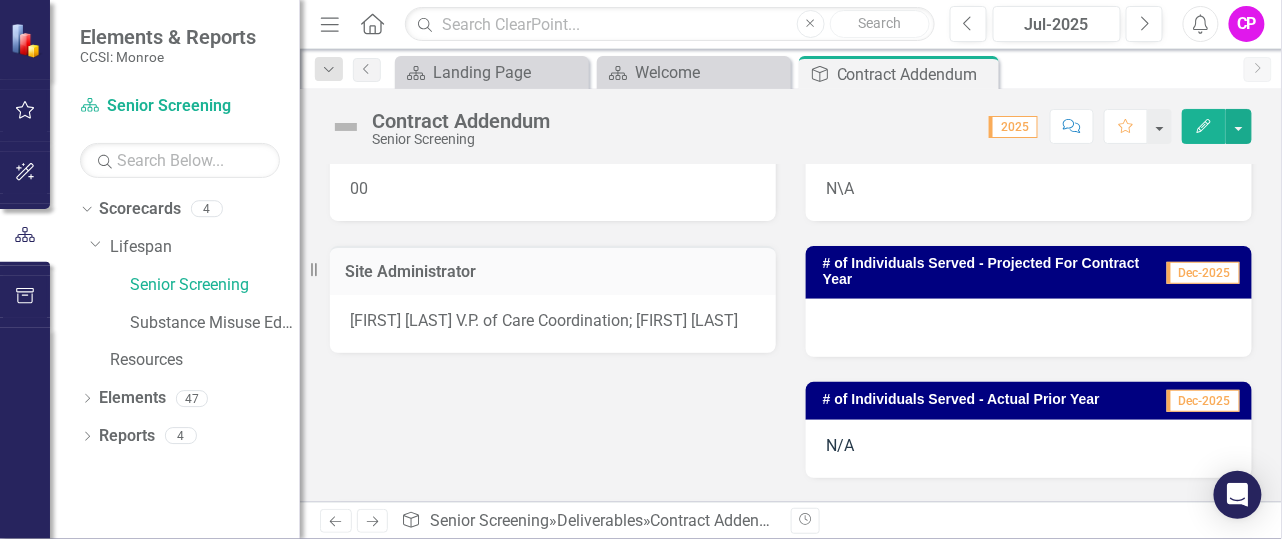 click on "Edit" 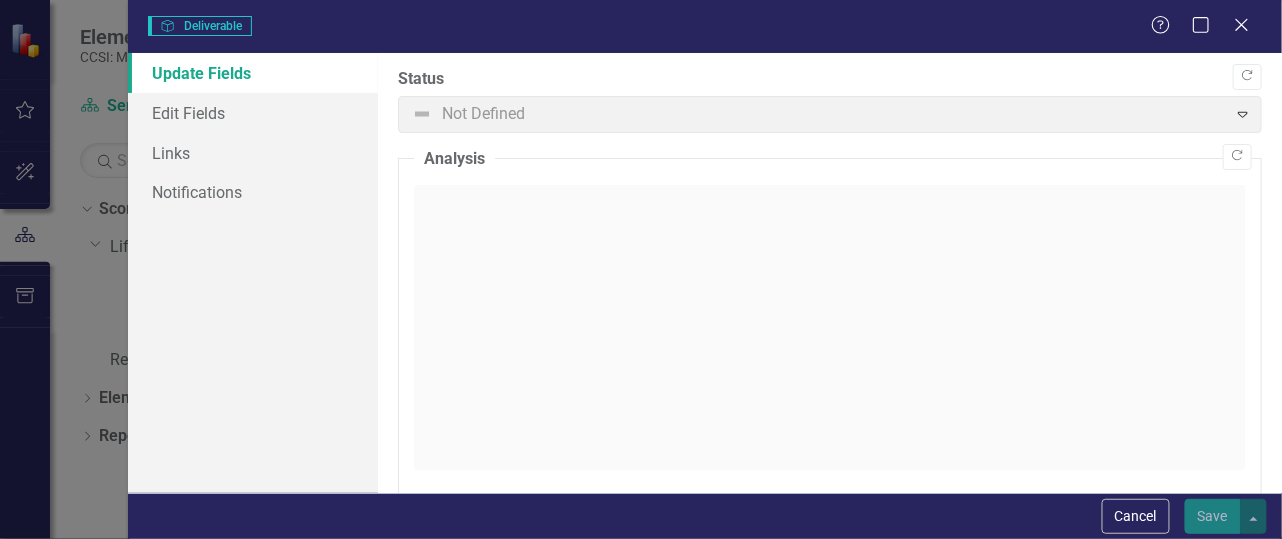 type on "N/A" 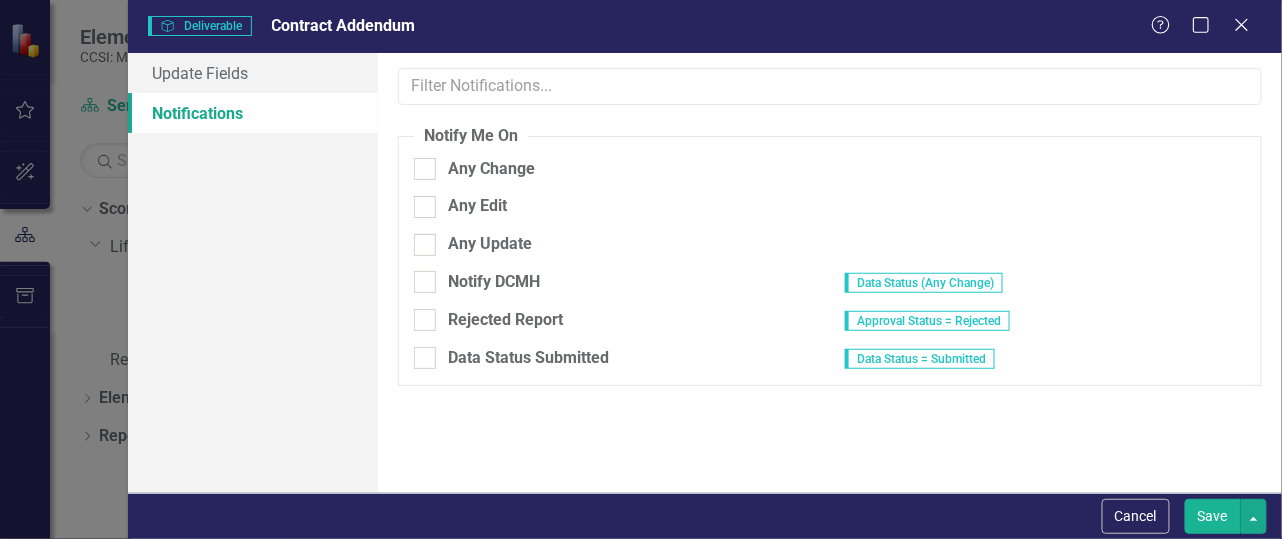 scroll, scrollTop: 0, scrollLeft: 0, axis: both 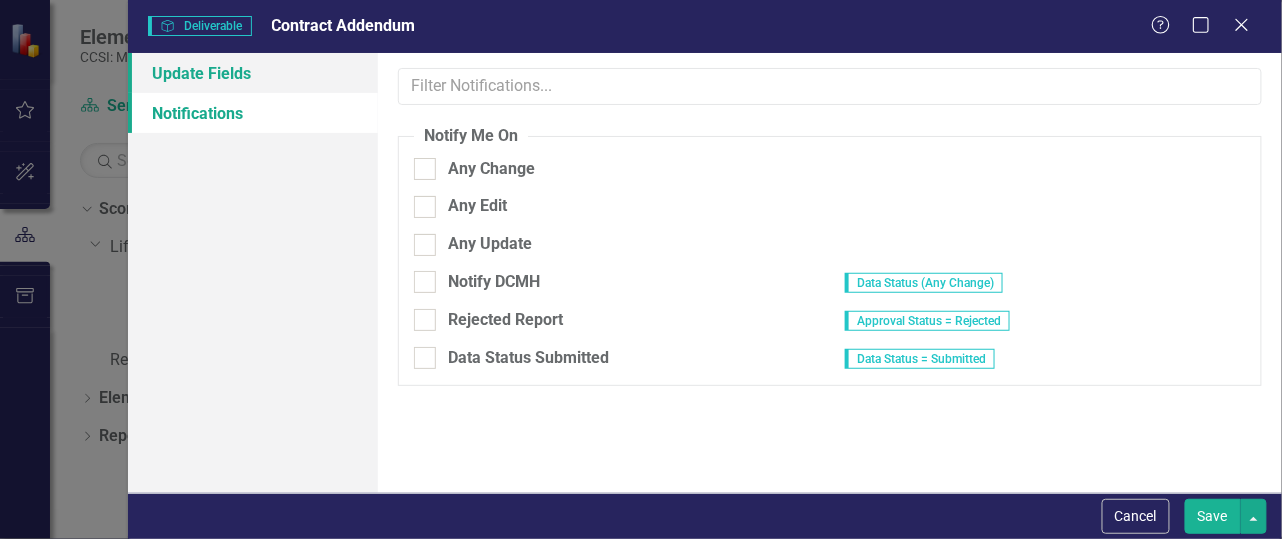 click on "Update Fields" at bounding box center (253, 73) 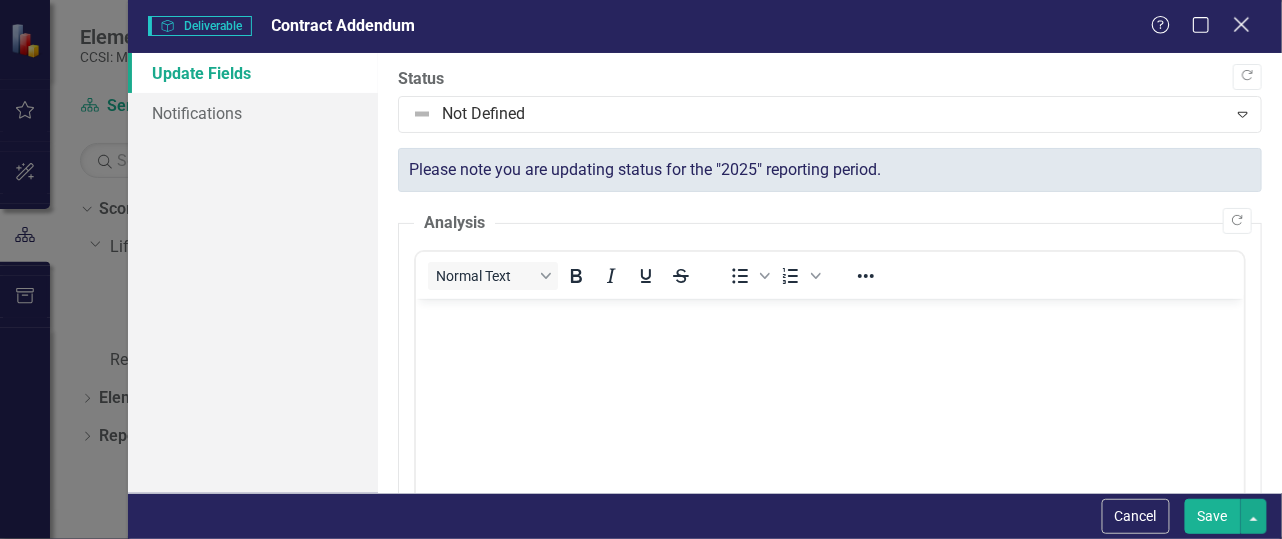 click on "Close" 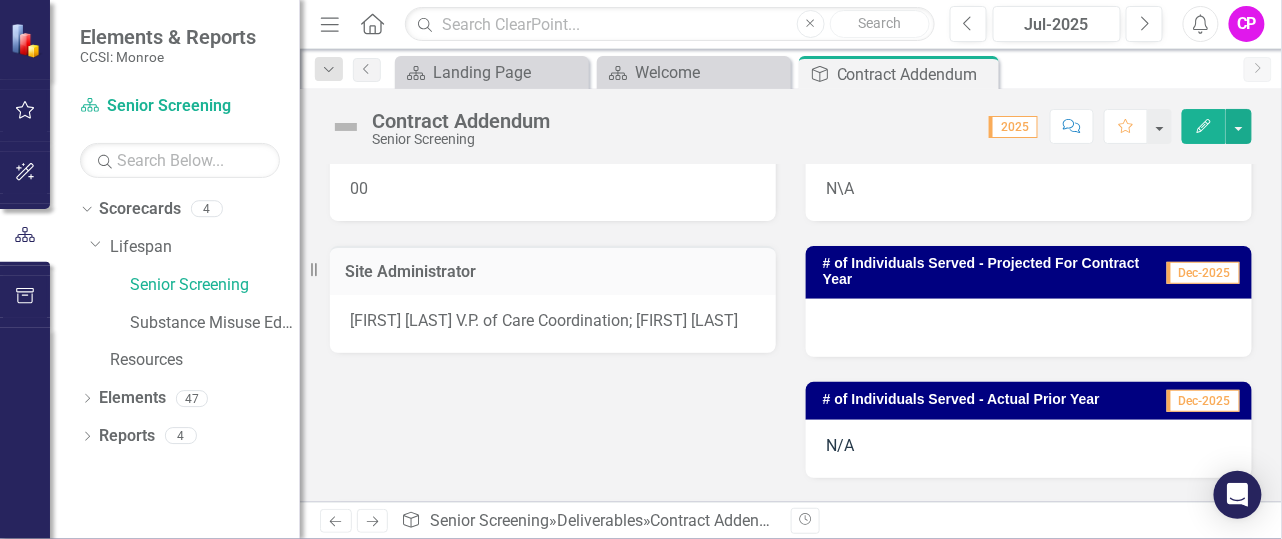 click at bounding box center (1029, 328) 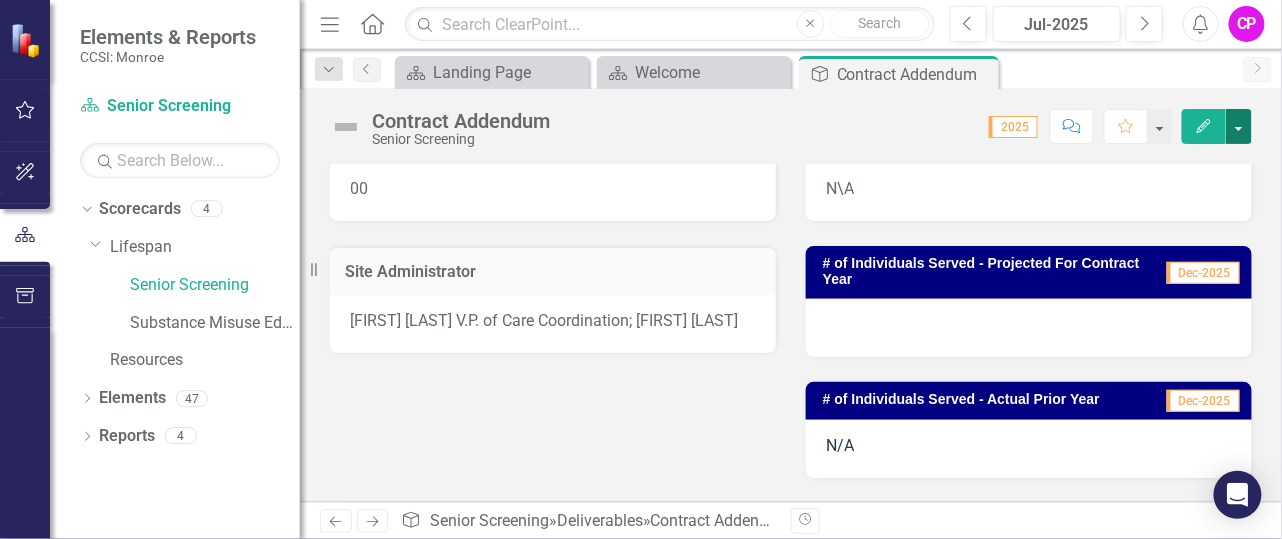 click at bounding box center [1239, 126] 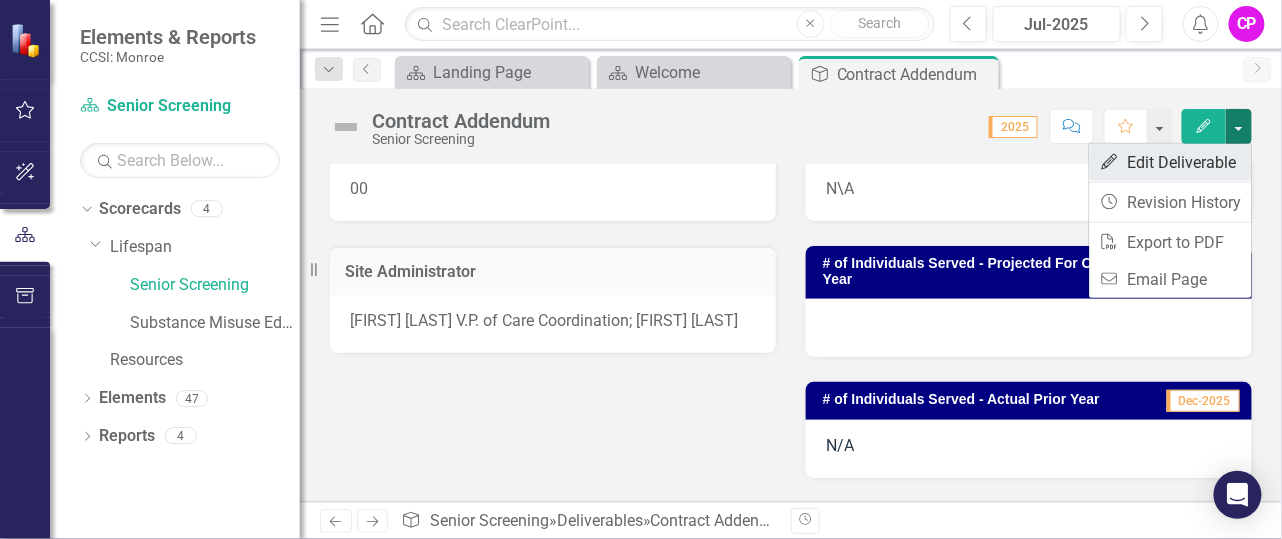 click on "Edit Edit Deliverable" at bounding box center [1171, 162] 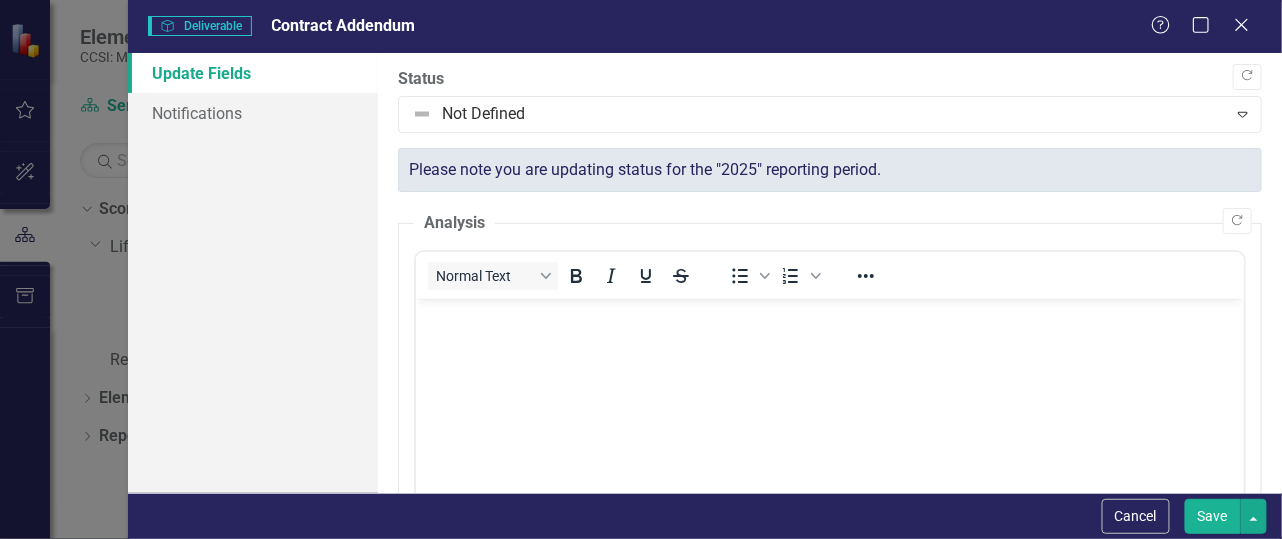 scroll, scrollTop: 0, scrollLeft: 0, axis: both 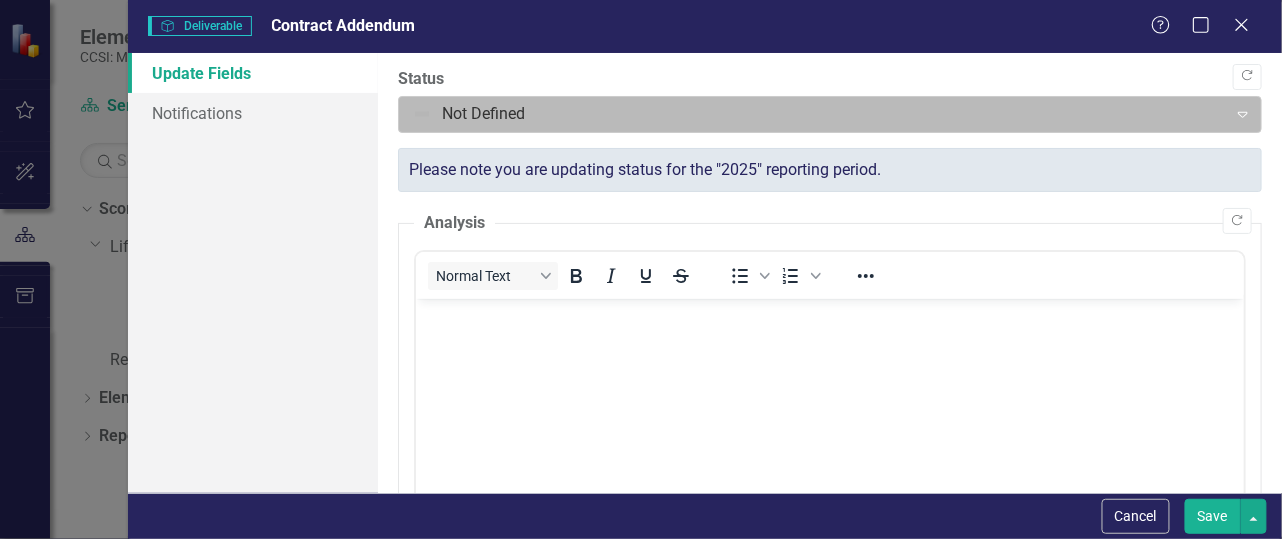 click 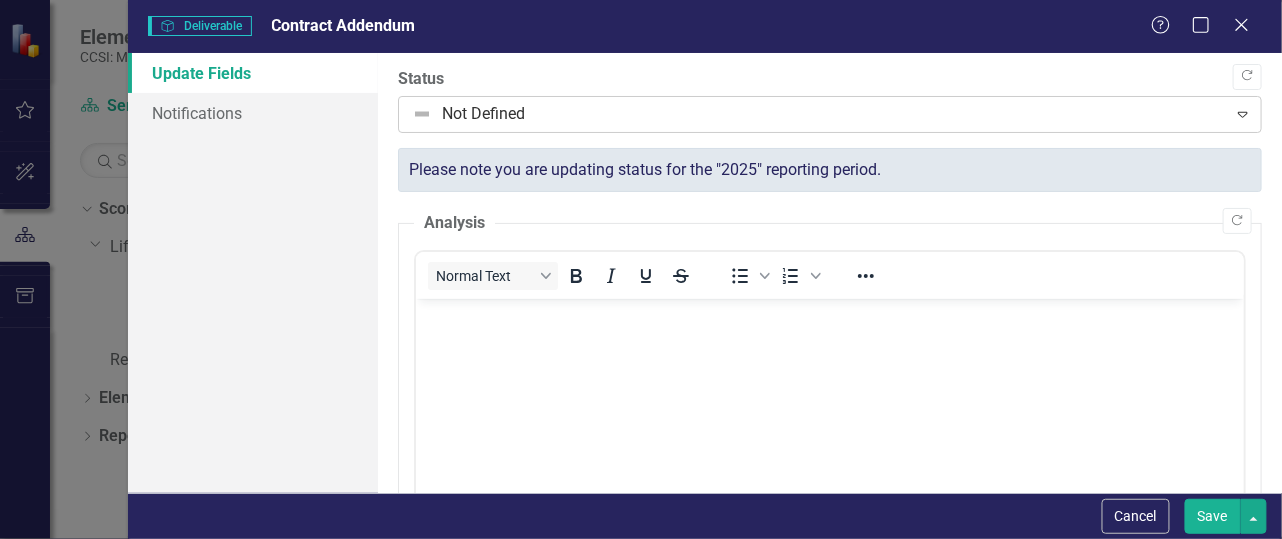 click 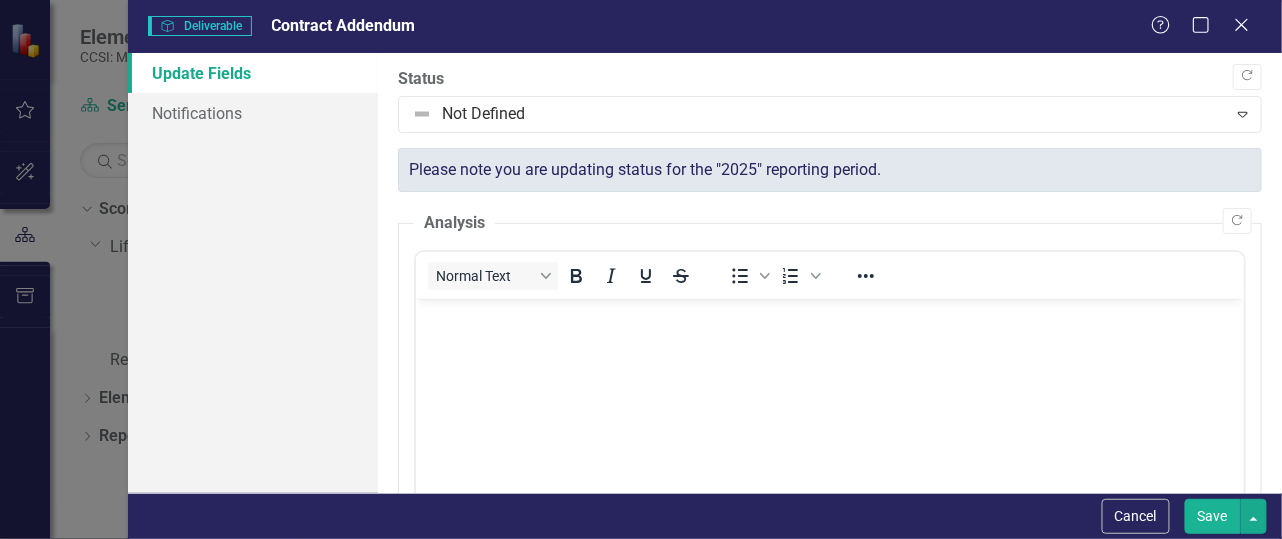 click at bounding box center (830, 449) 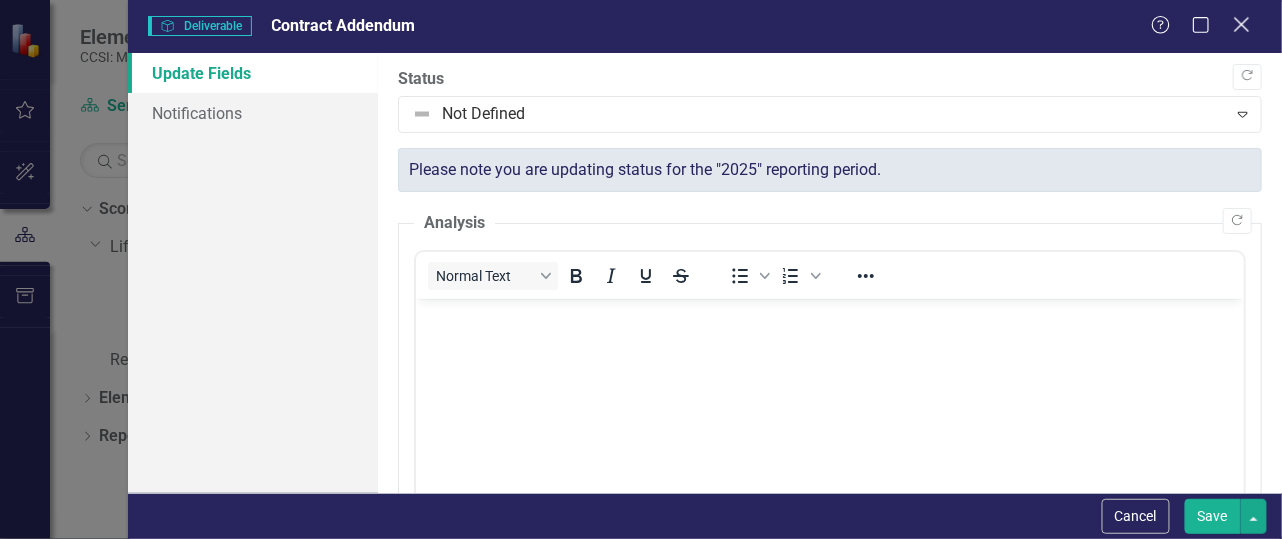 click on "Close" 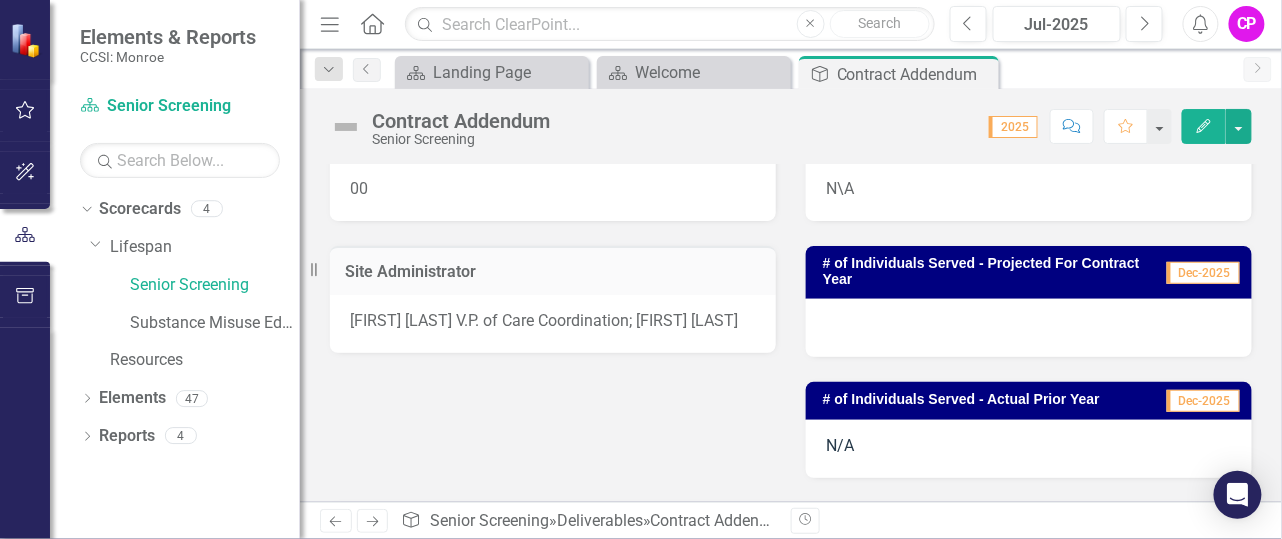 click on "00" at bounding box center (553, 192) 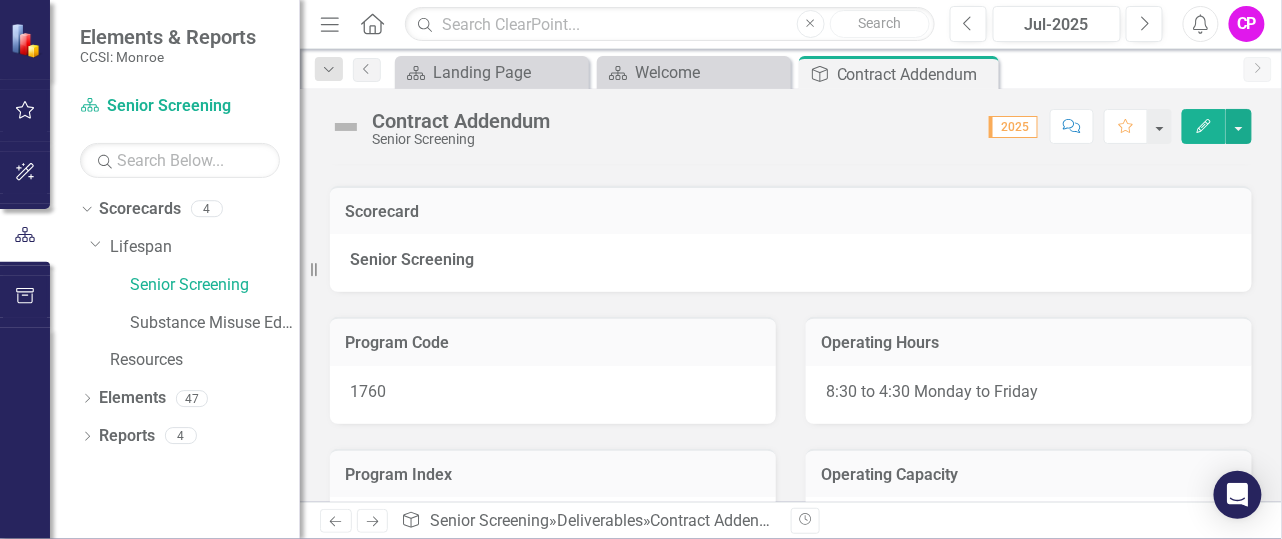 scroll, scrollTop: 111, scrollLeft: 0, axis: vertical 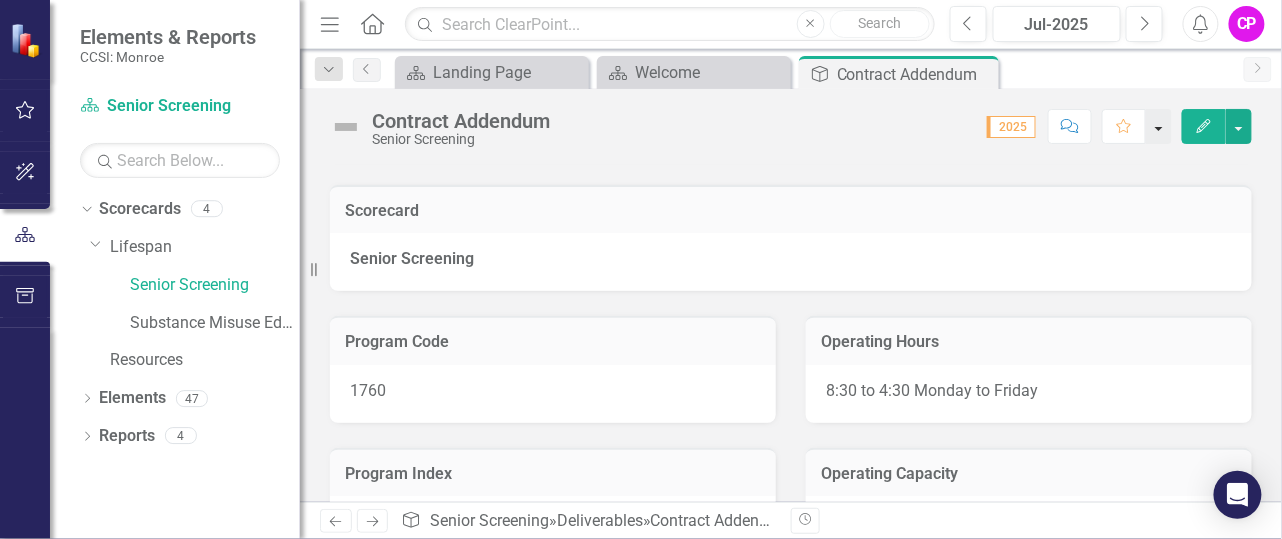 click at bounding box center [1159, 126] 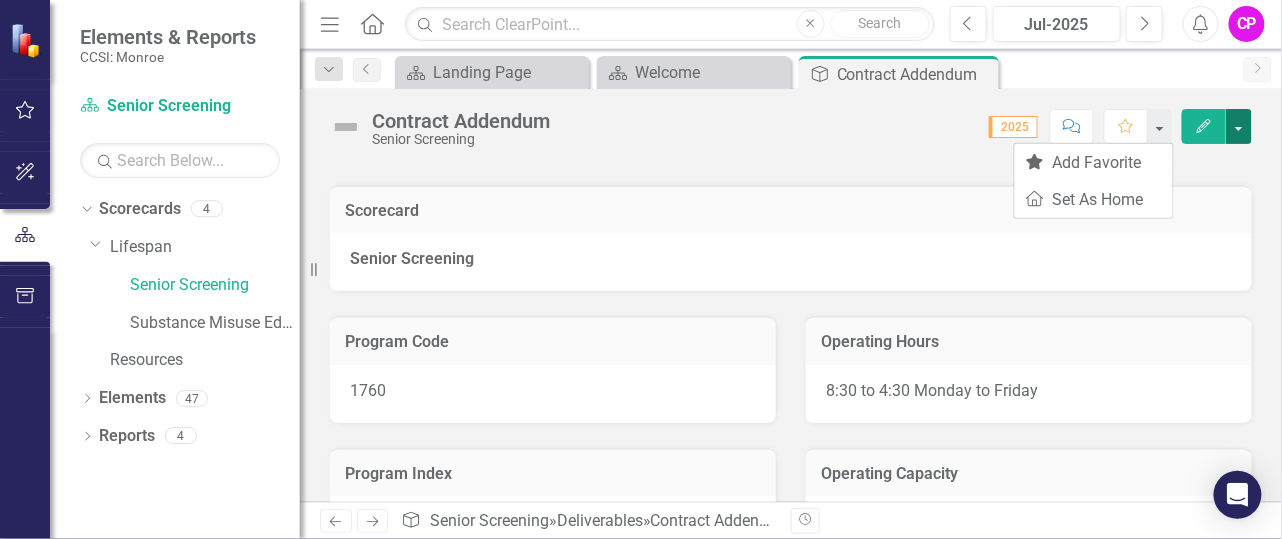 click at bounding box center [1239, 126] 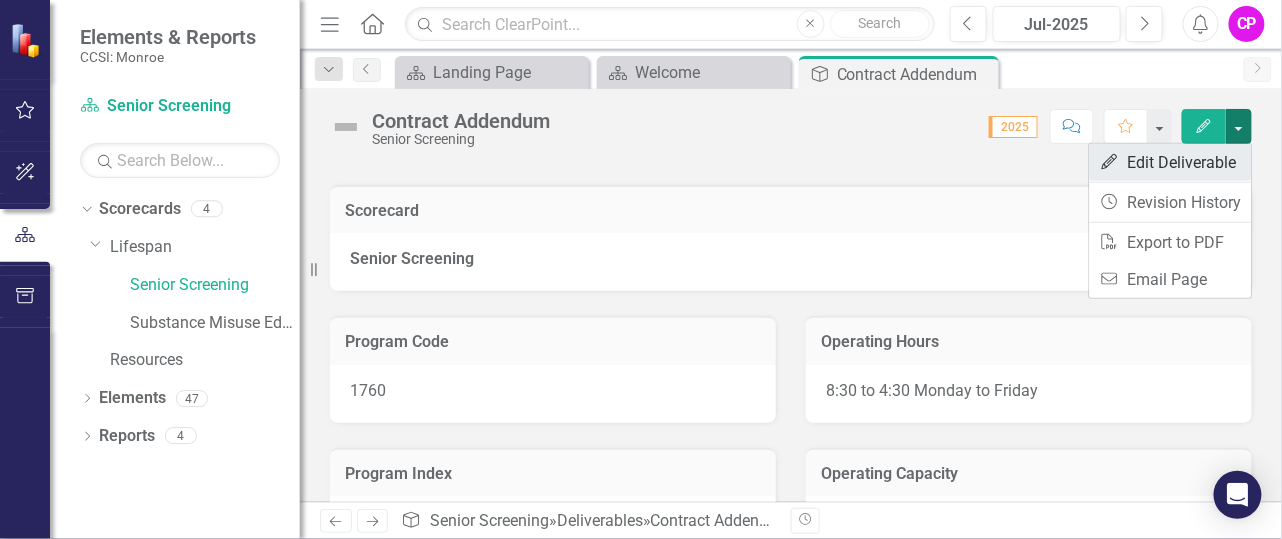 click on "Edit Edit Deliverable" at bounding box center (1171, 162) 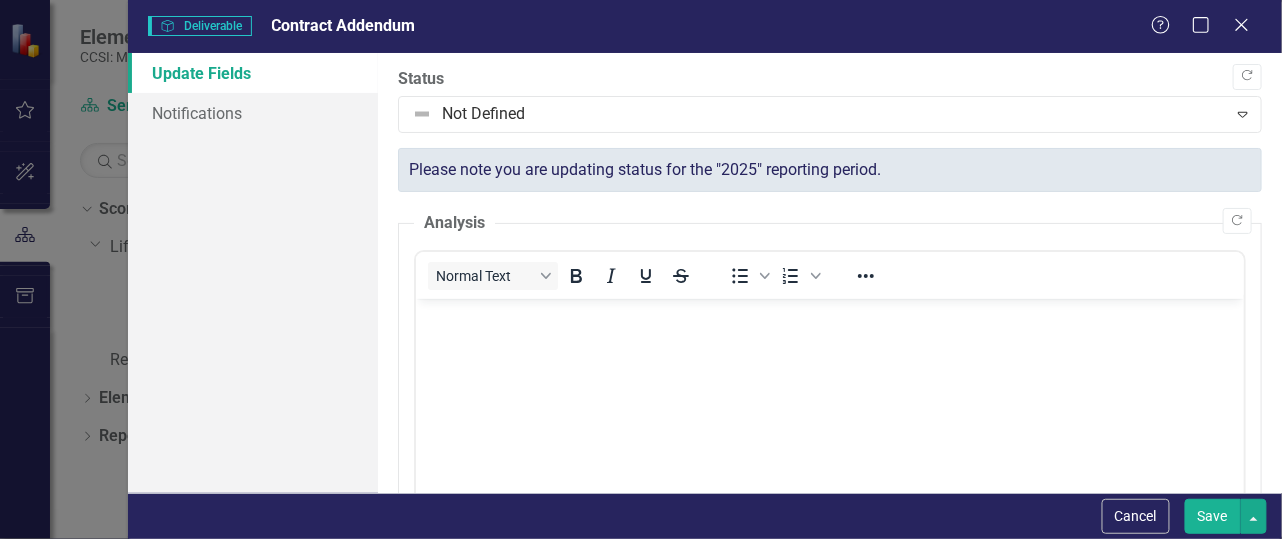 scroll, scrollTop: 0, scrollLeft: 0, axis: both 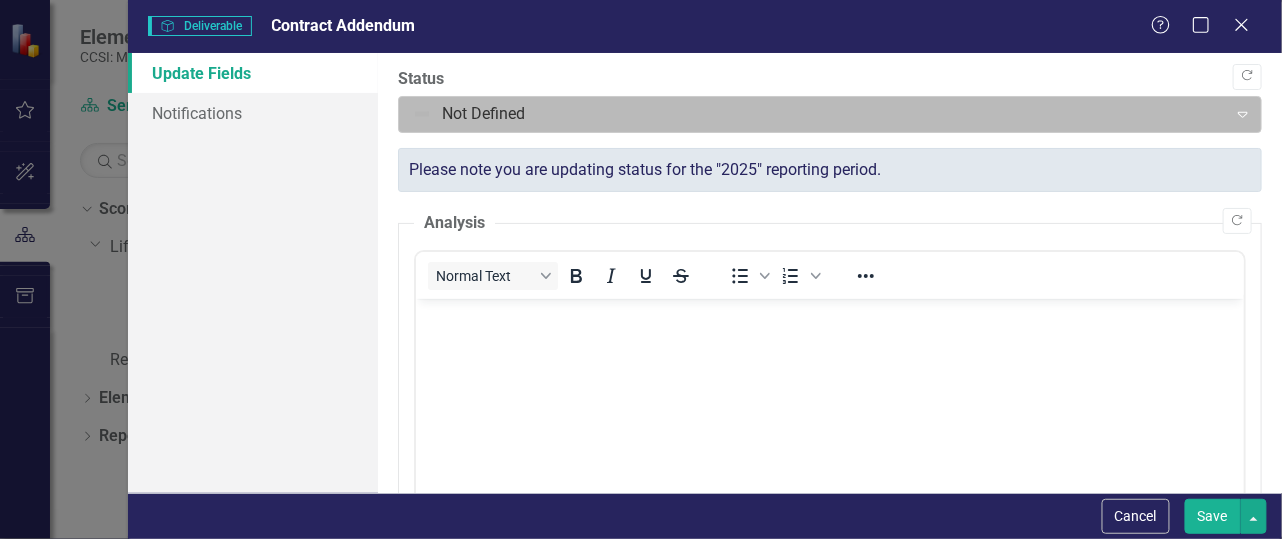 click on "Expand" 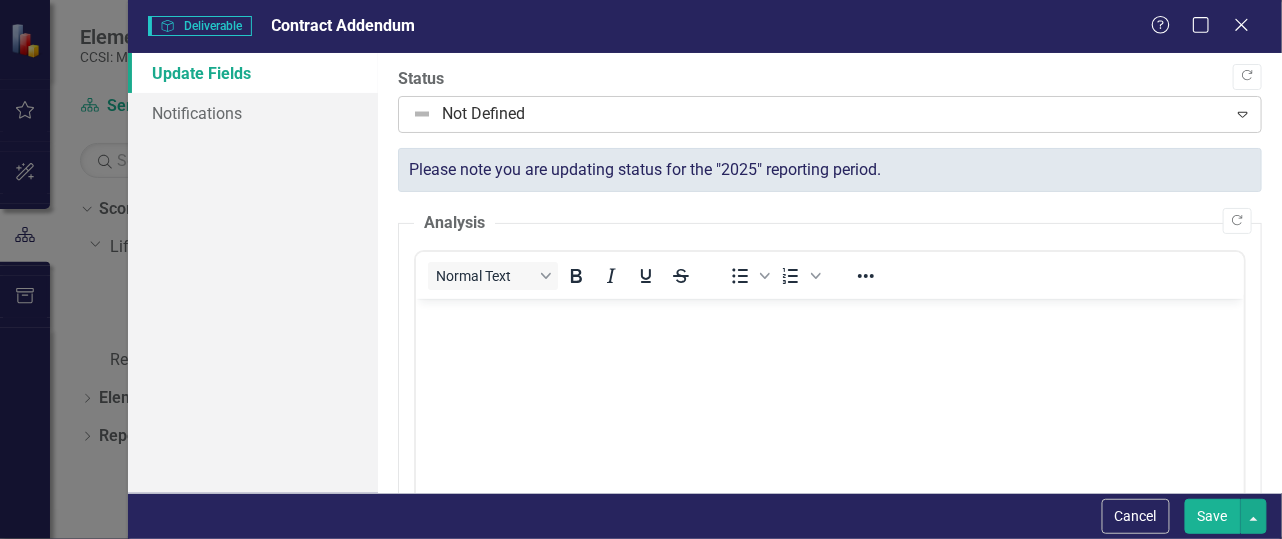 click on "Expand" 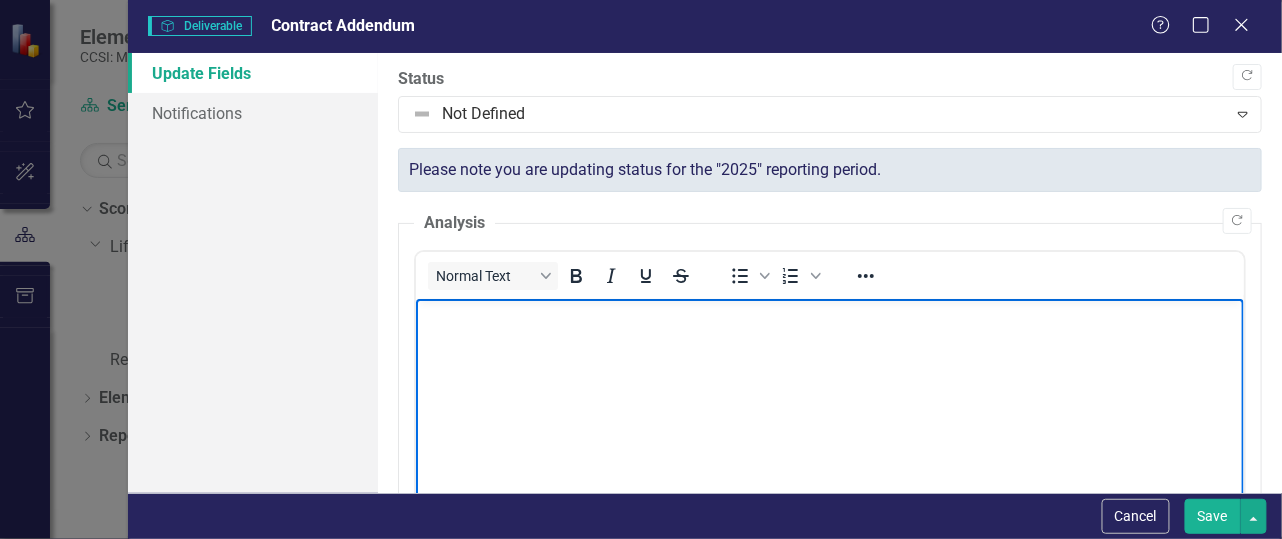 click at bounding box center [830, 449] 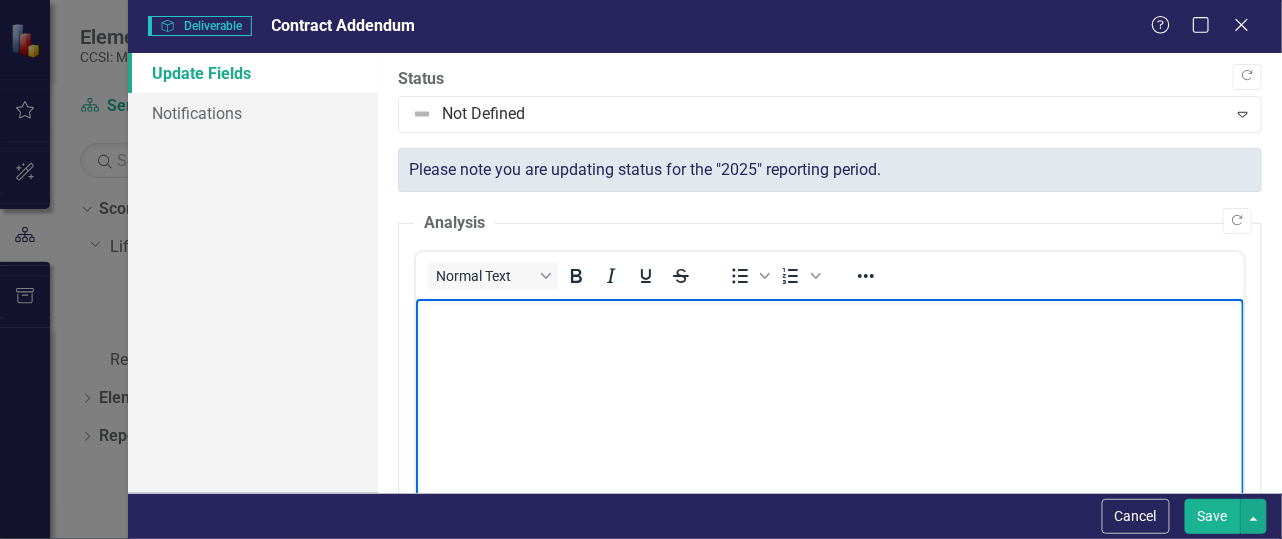 type 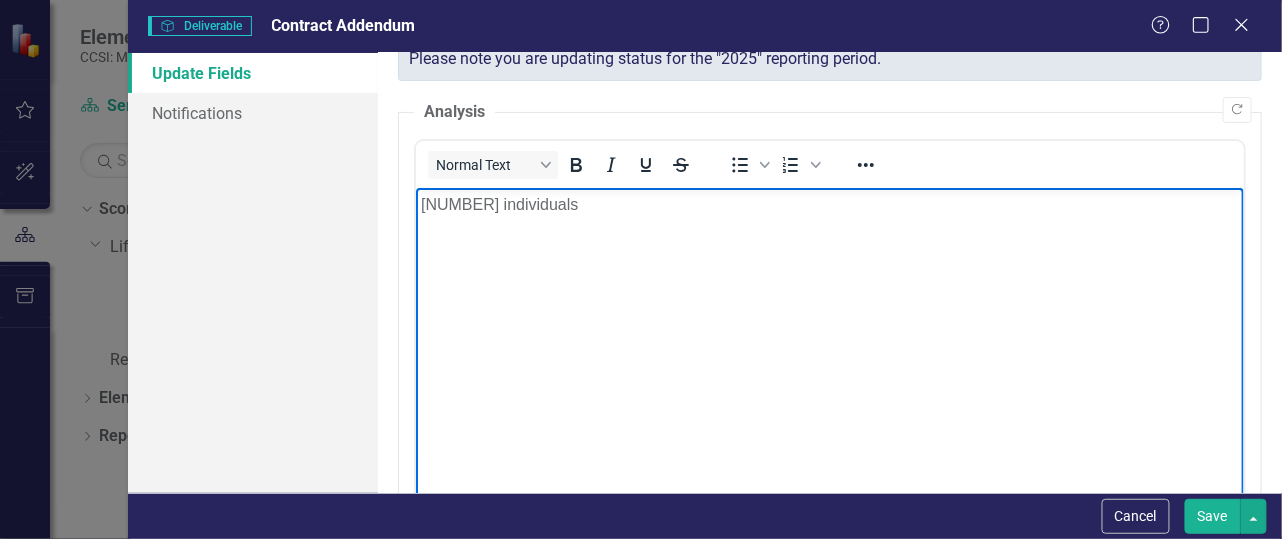 scroll, scrollTop: 0, scrollLeft: 0, axis: both 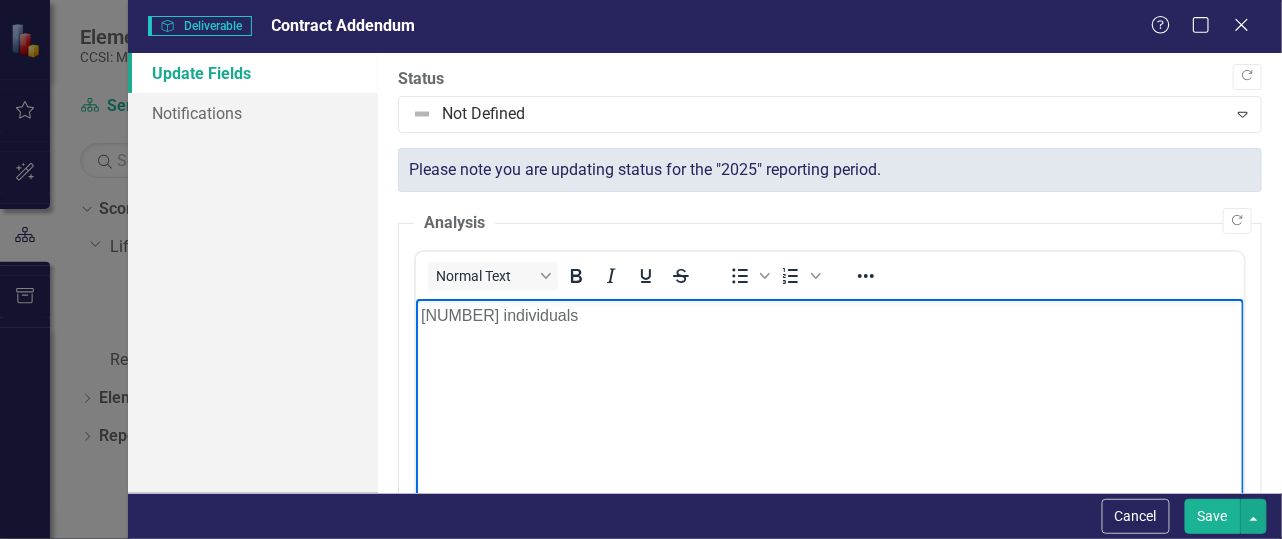click on "[NUMBER] individuals" at bounding box center (830, 316) 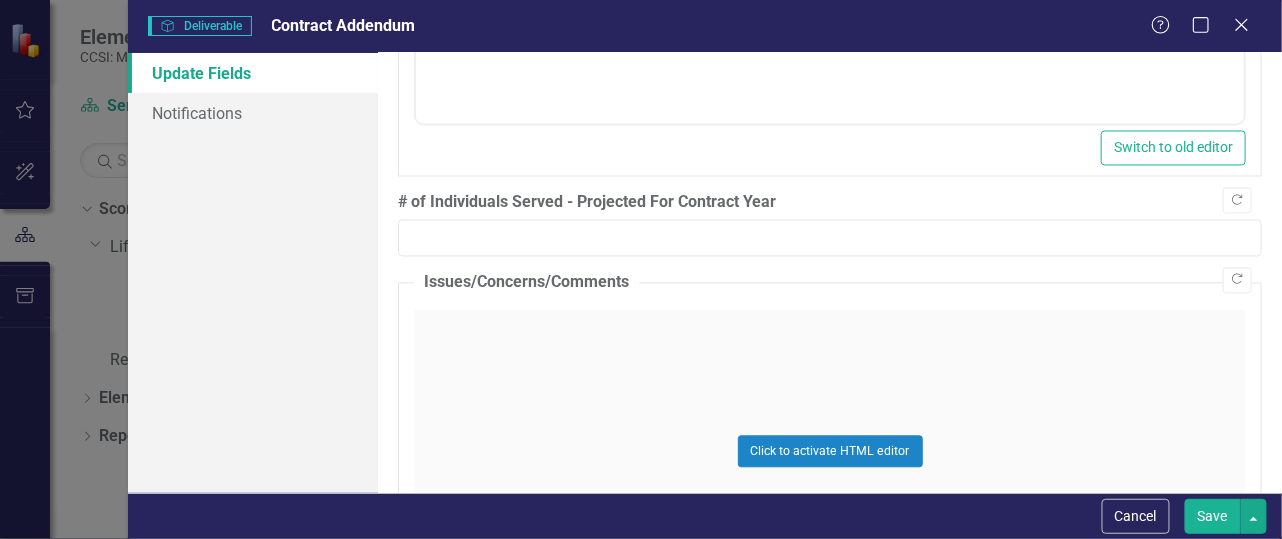 scroll, scrollTop: 1002, scrollLeft: 0, axis: vertical 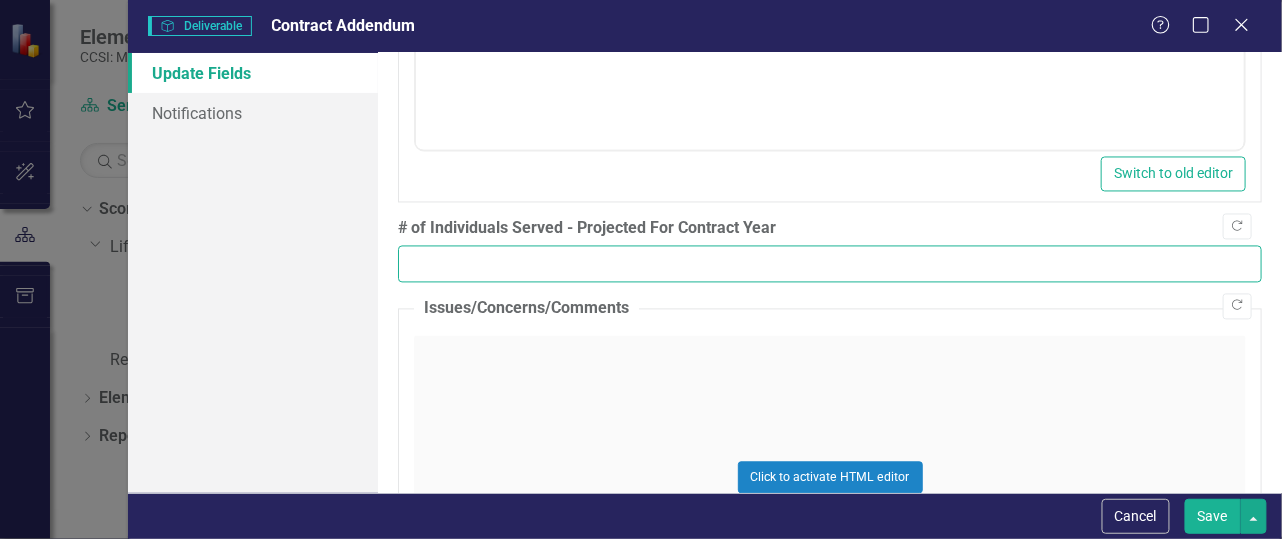 click on "# of Individuals Served - Projected For Contract Year" at bounding box center [830, 264] 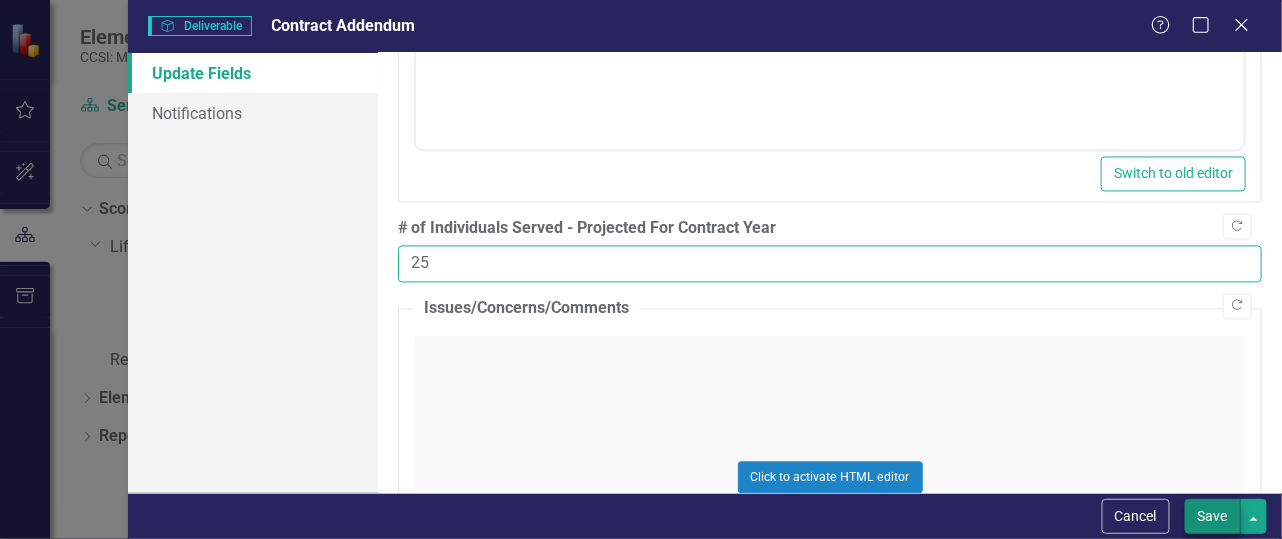 type on "25" 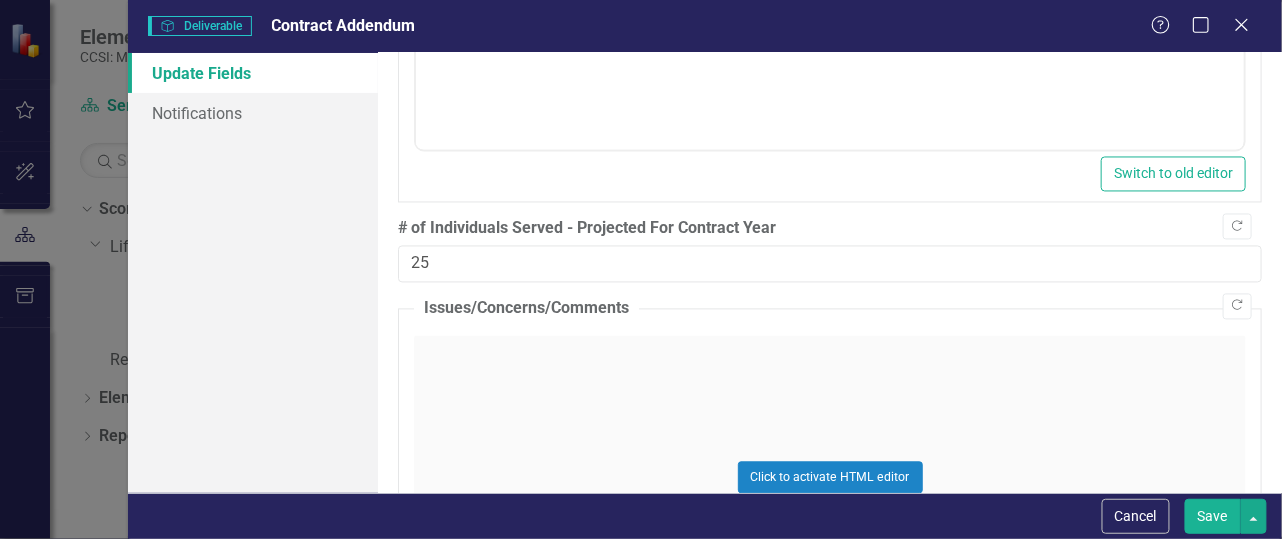click on "Save" at bounding box center (1213, 516) 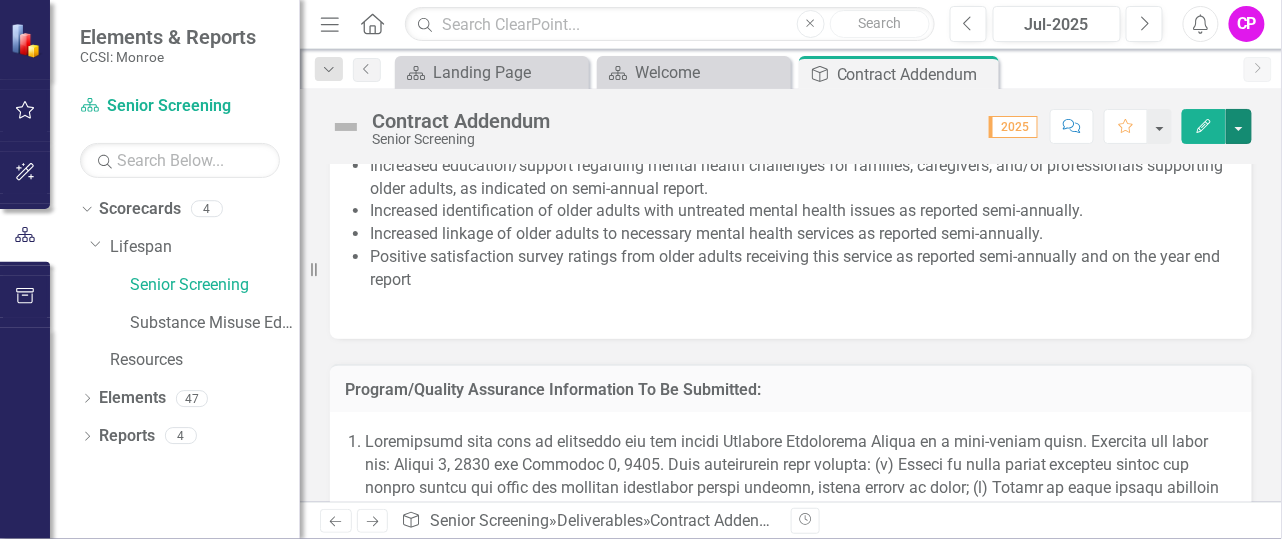 scroll, scrollTop: 1667, scrollLeft: 0, axis: vertical 